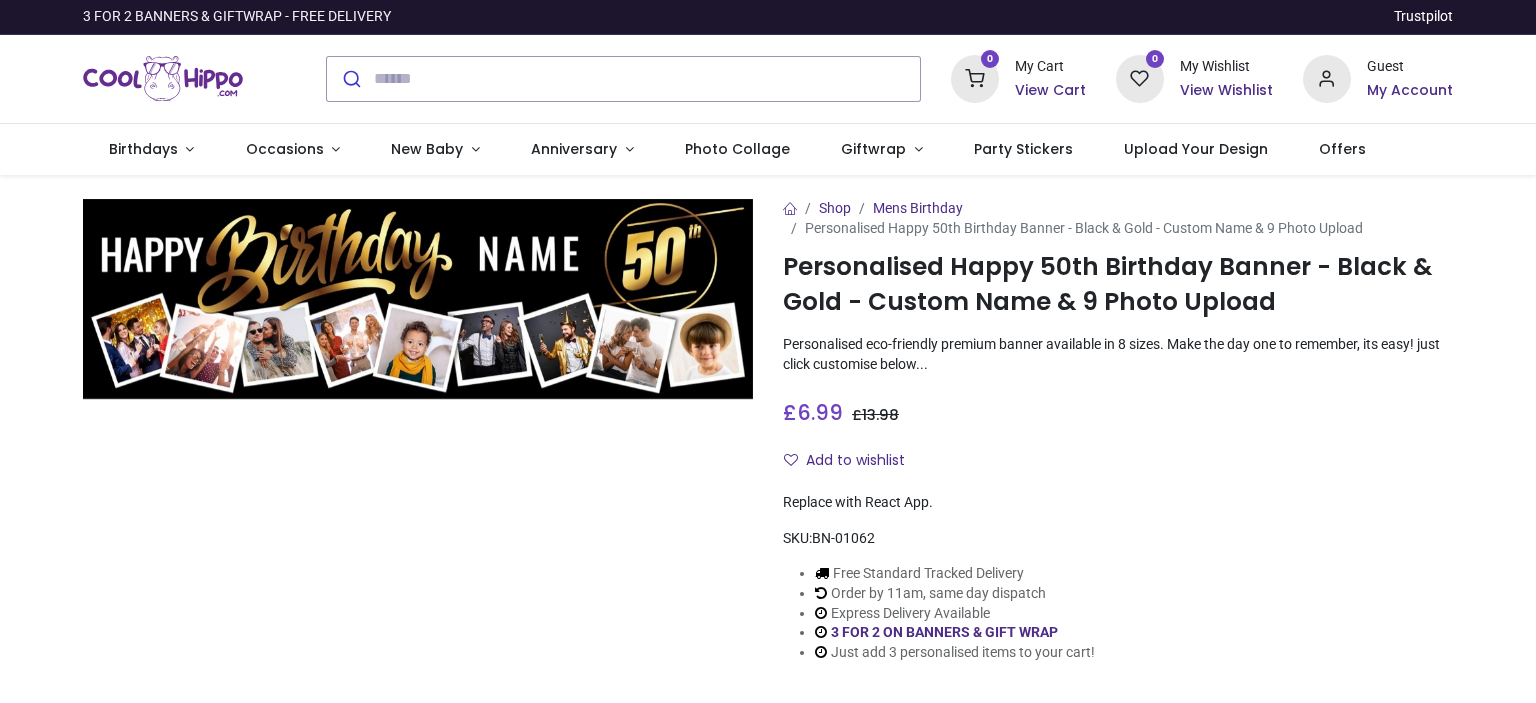 scroll, scrollTop: 0, scrollLeft: 0, axis: both 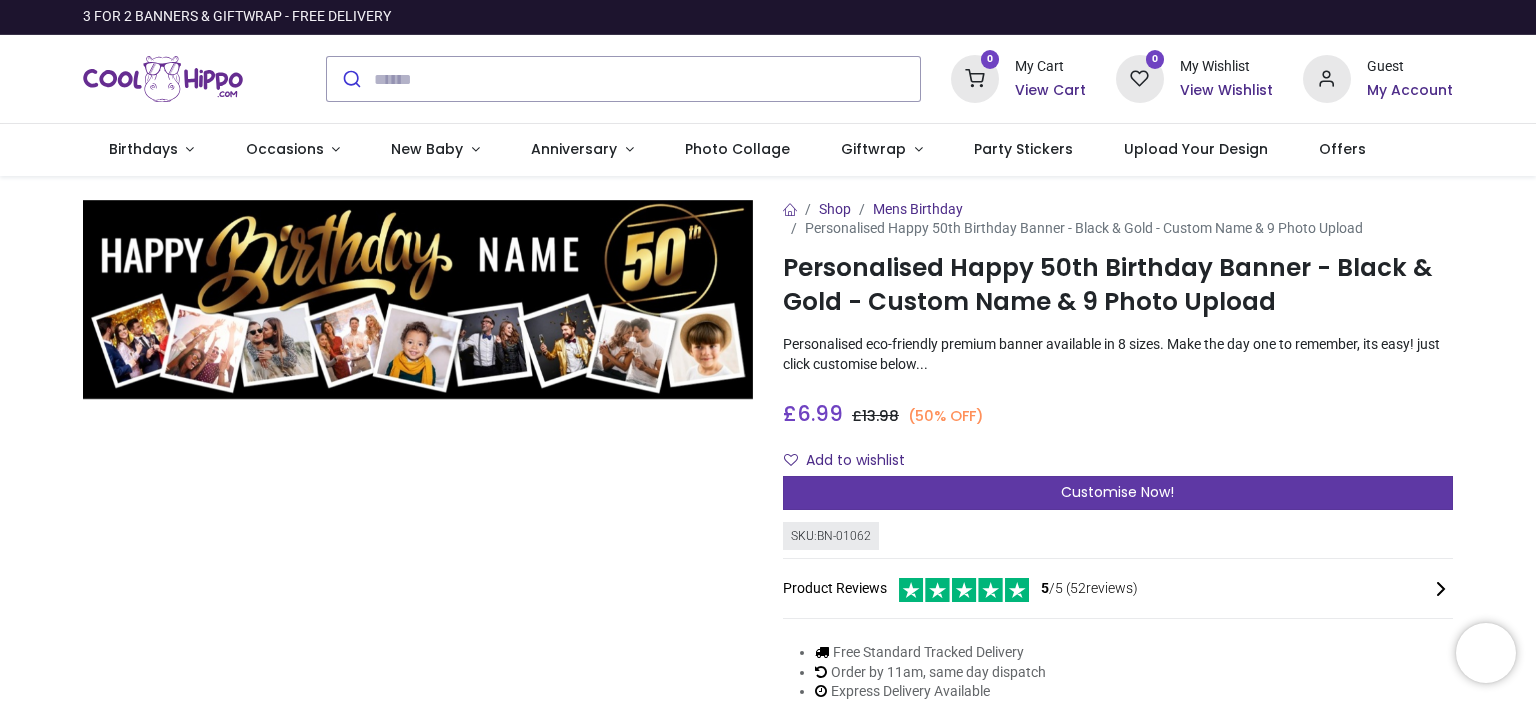 click on "Customise Now!" at bounding box center [1118, 493] 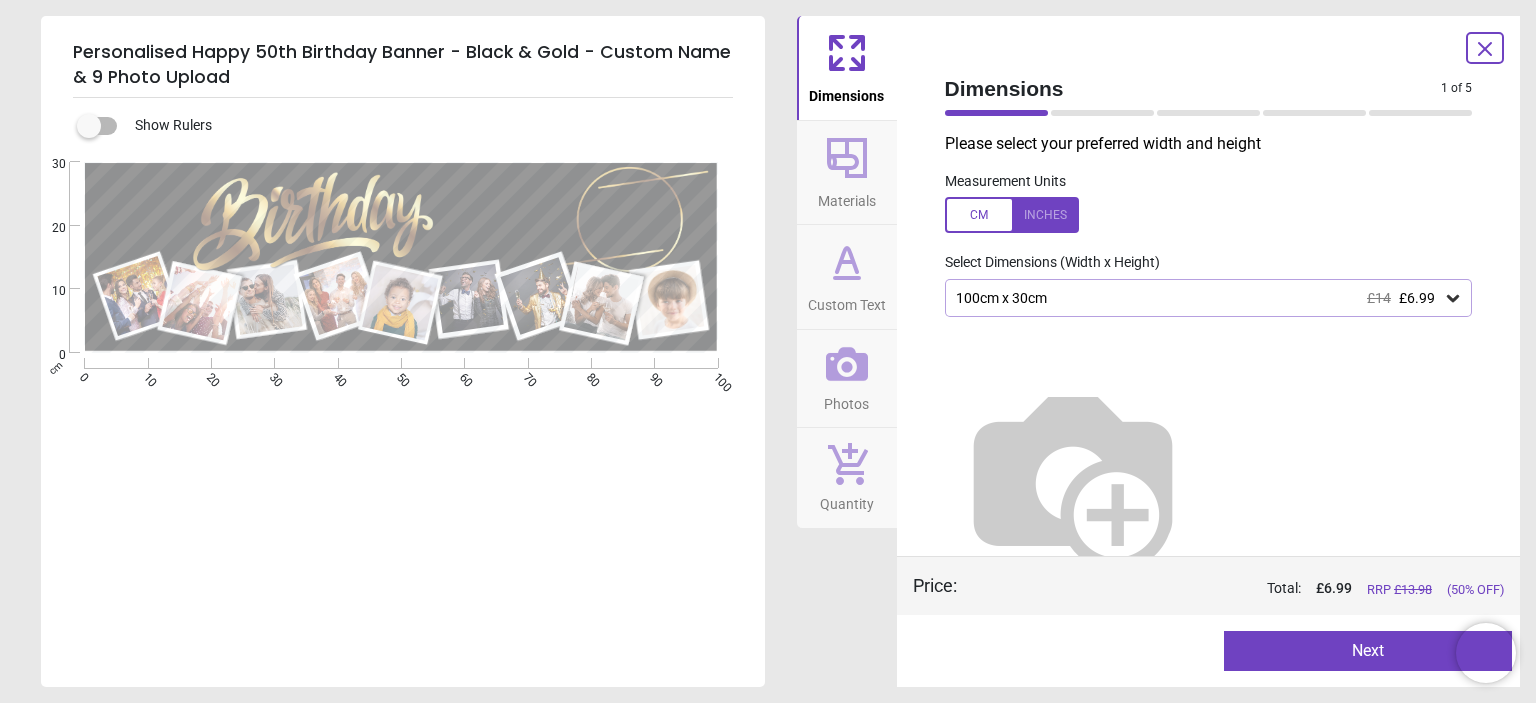 click on "100cm  x  30cm       £14 £6.99" at bounding box center [1199, 298] 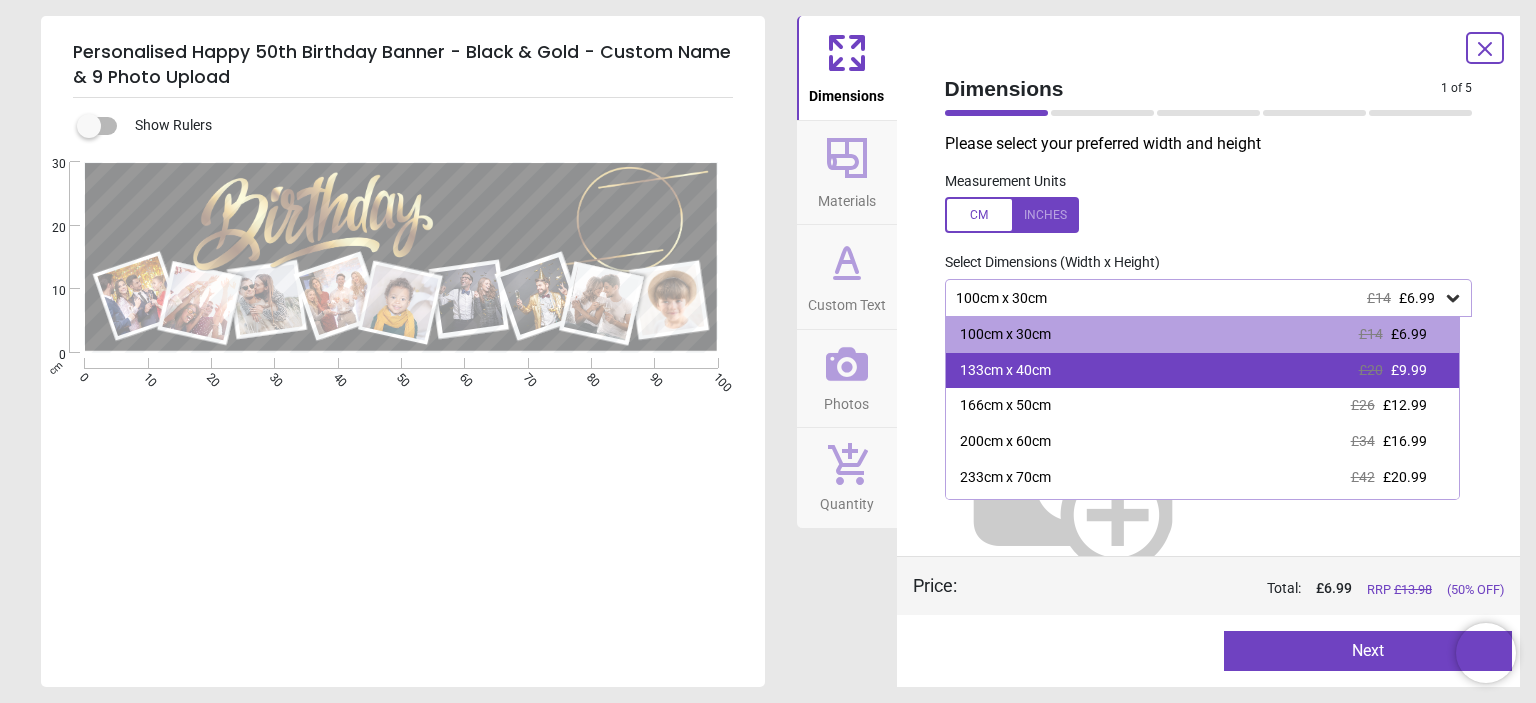 click on "133cm  x  40cm" at bounding box center (1005, 371) 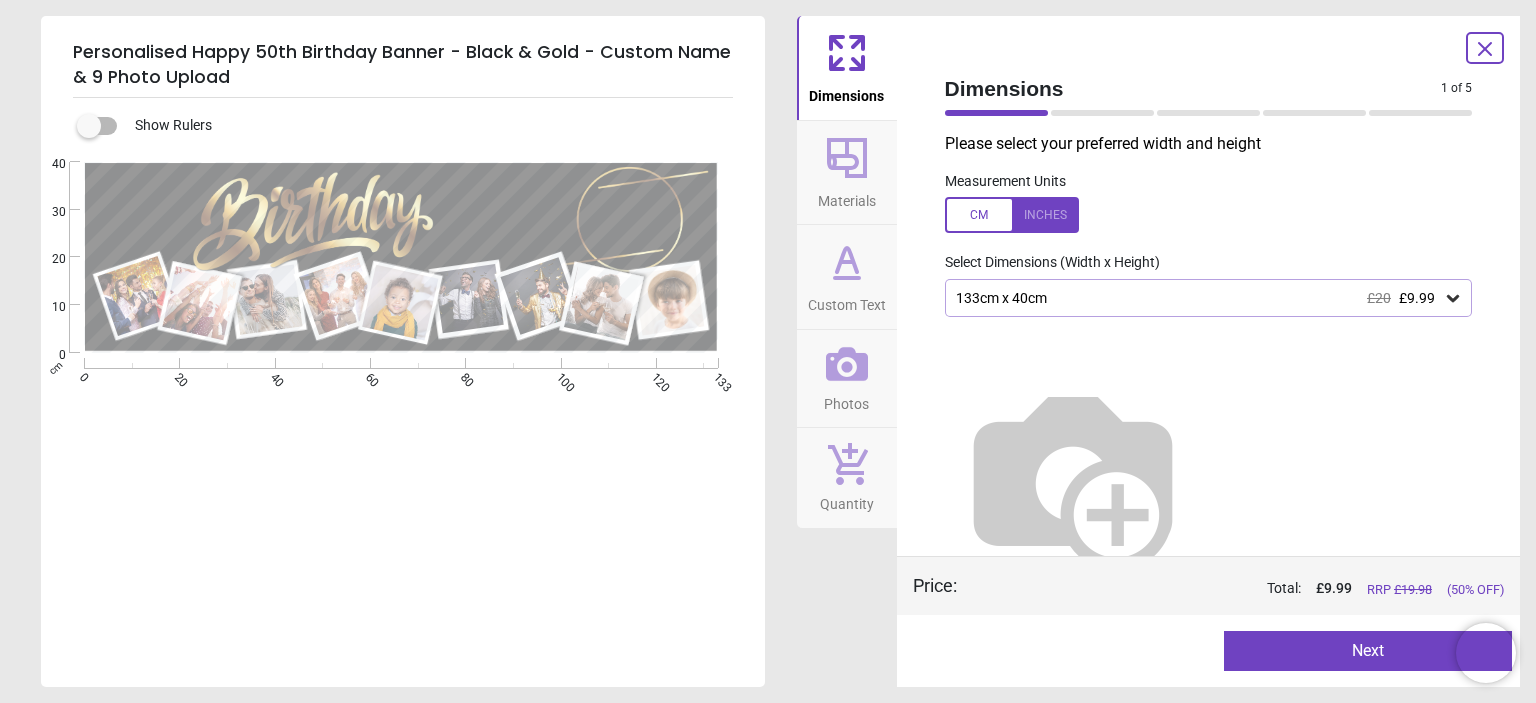 click on "Next" at bounding box center [1368, 651] 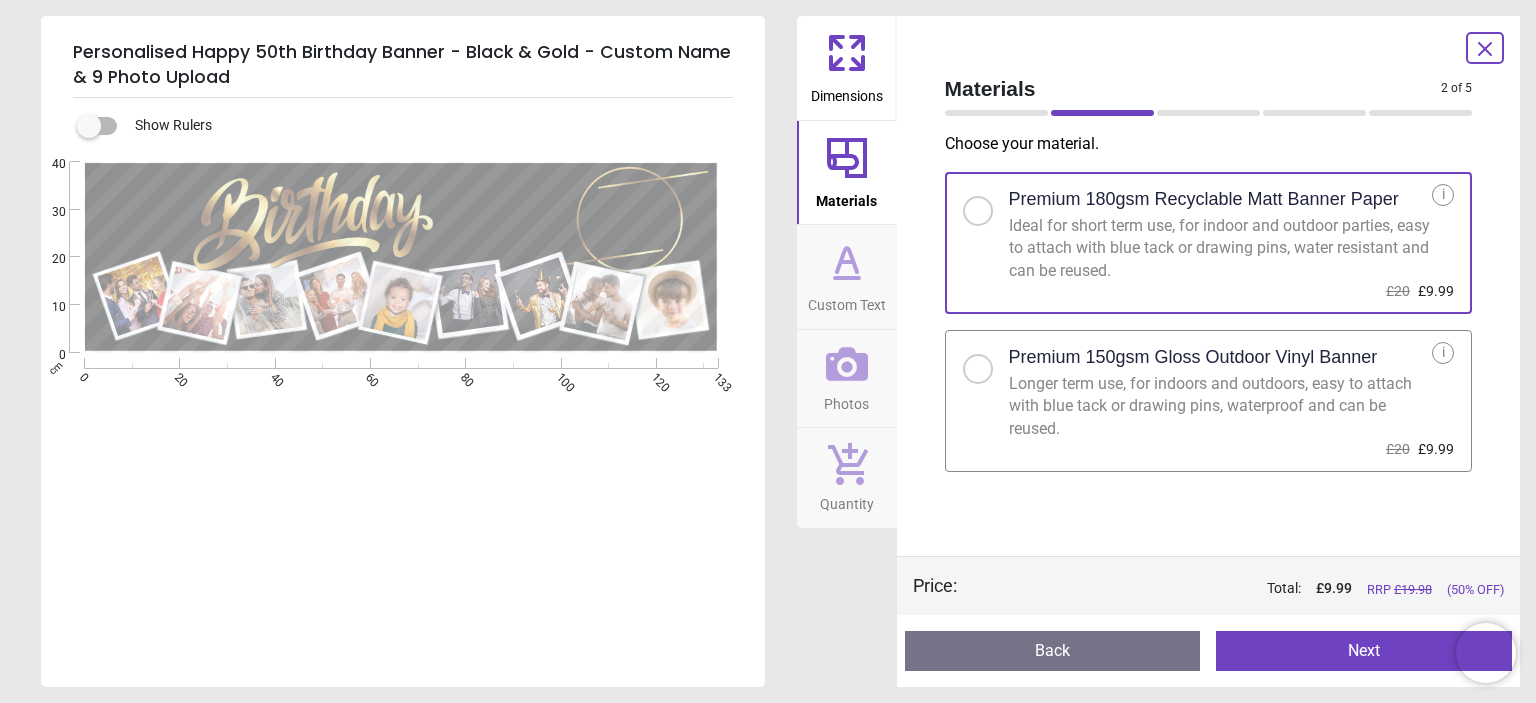 click on "Next" at bounding box center [1364, 651] 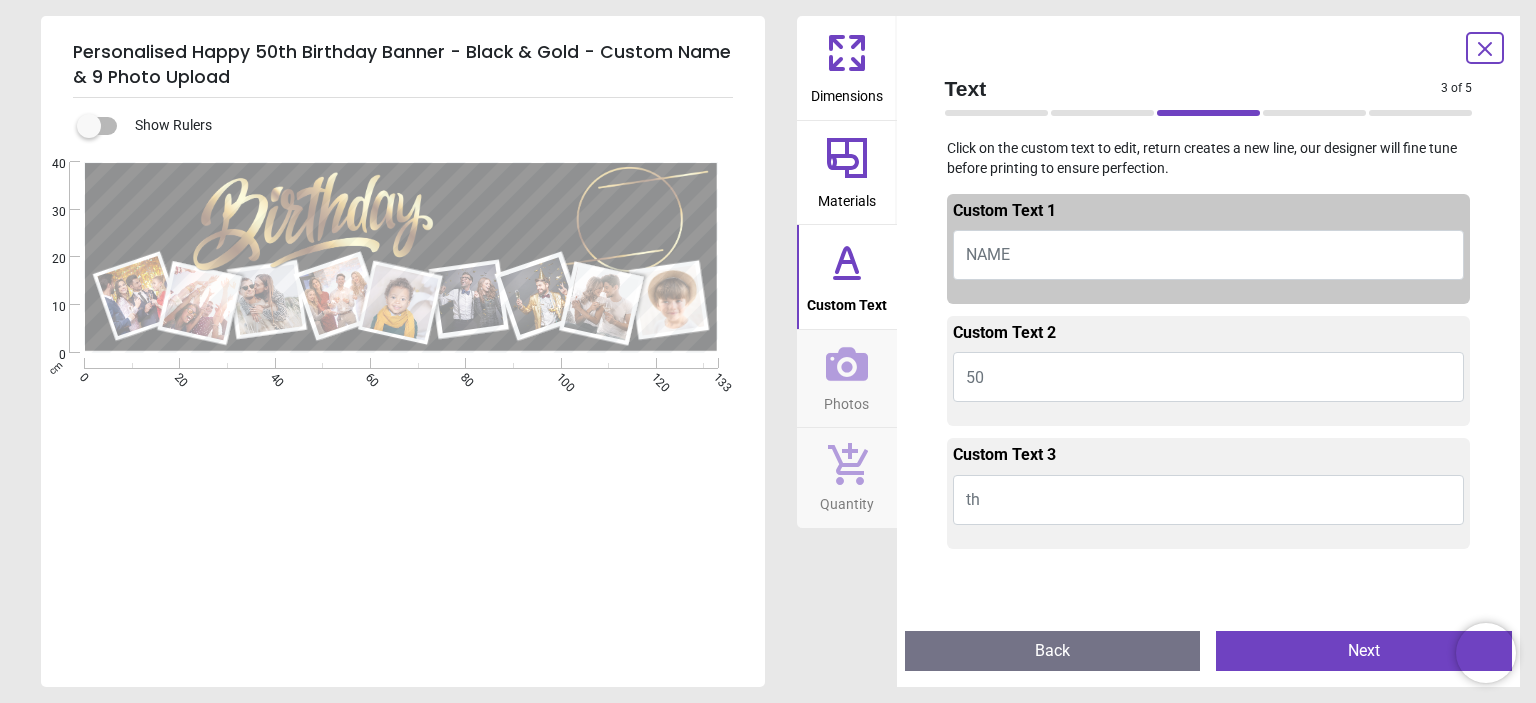 click on "NAME" at bounding box center [1209, 255] 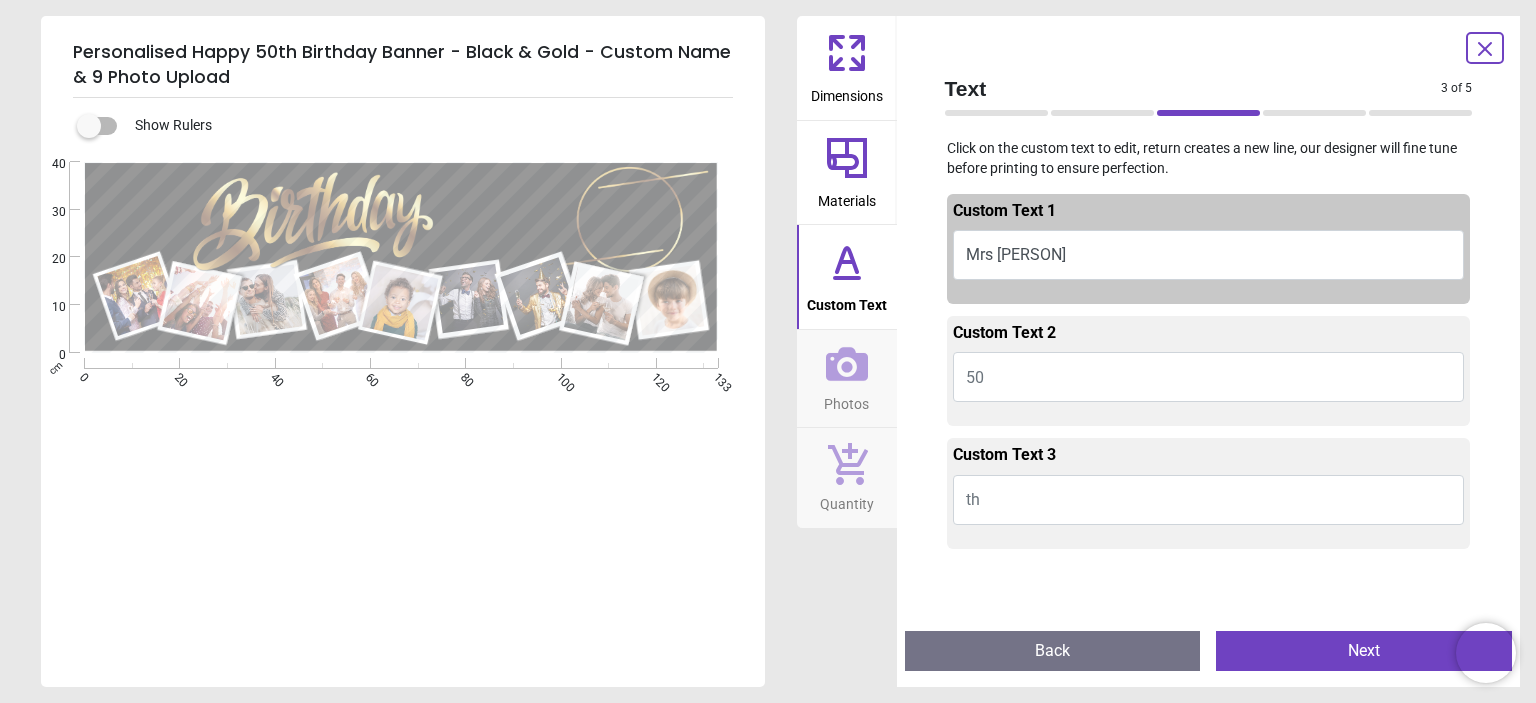 type on "*****" 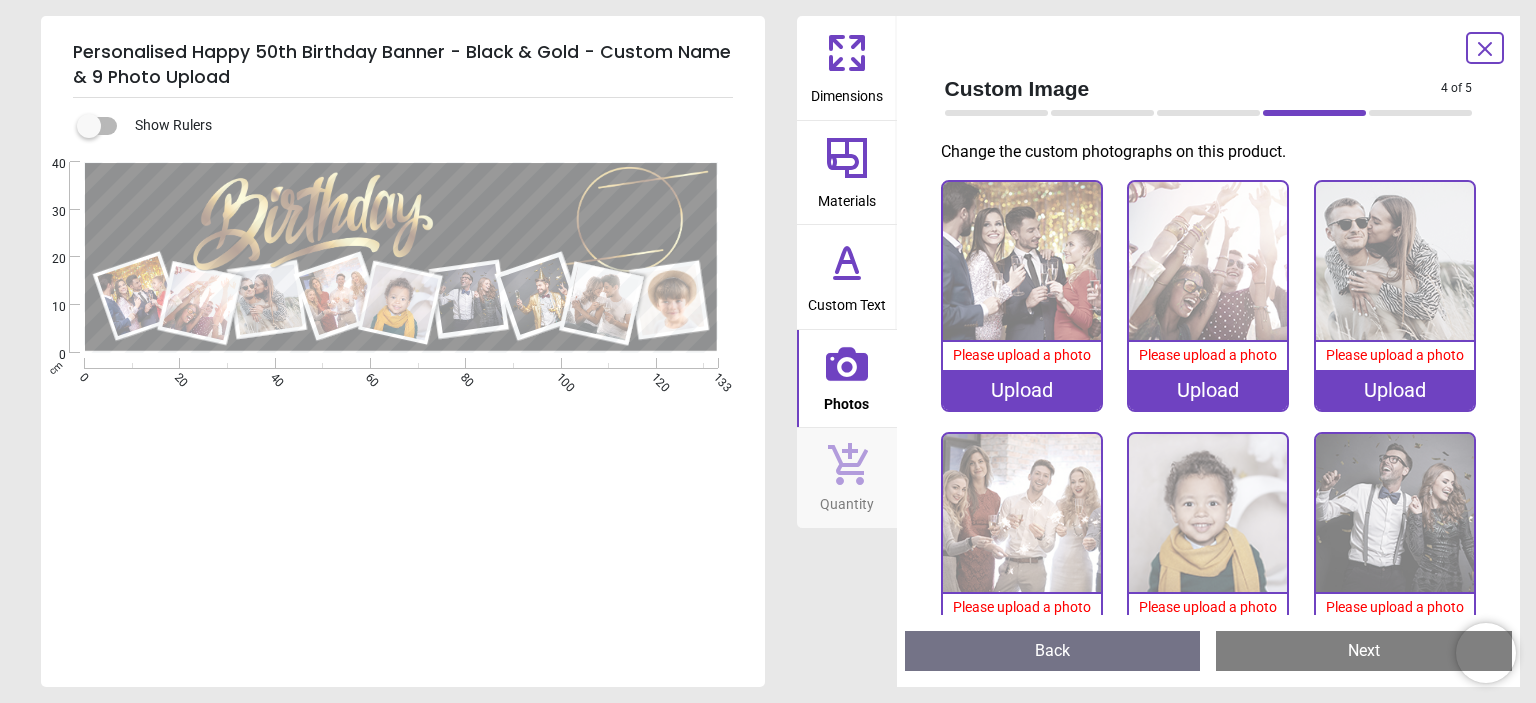 click at bounding box center (1022, 261) 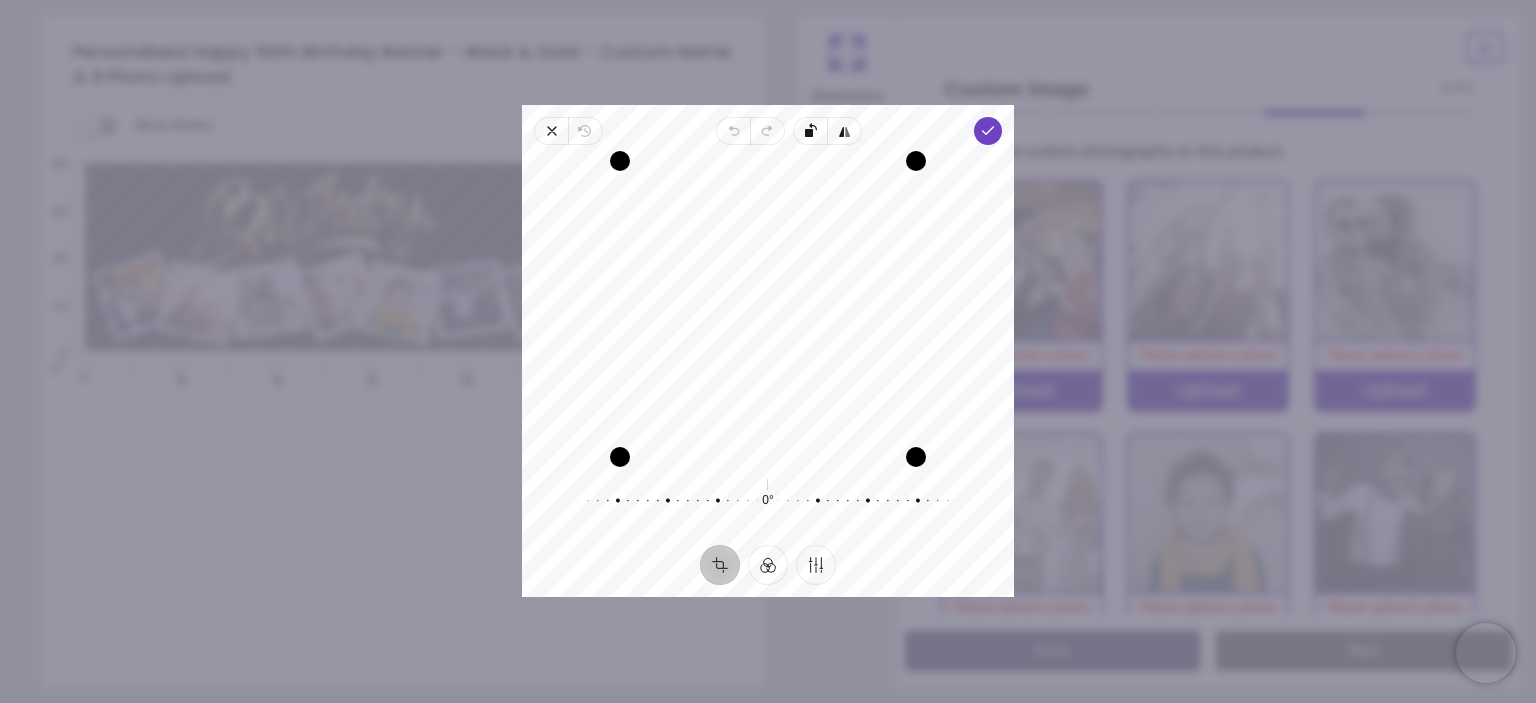 drag, startPoint x: 749, startPoint y: 245, endPoint x: 753, endPoint y: 337, distance: 92.086914 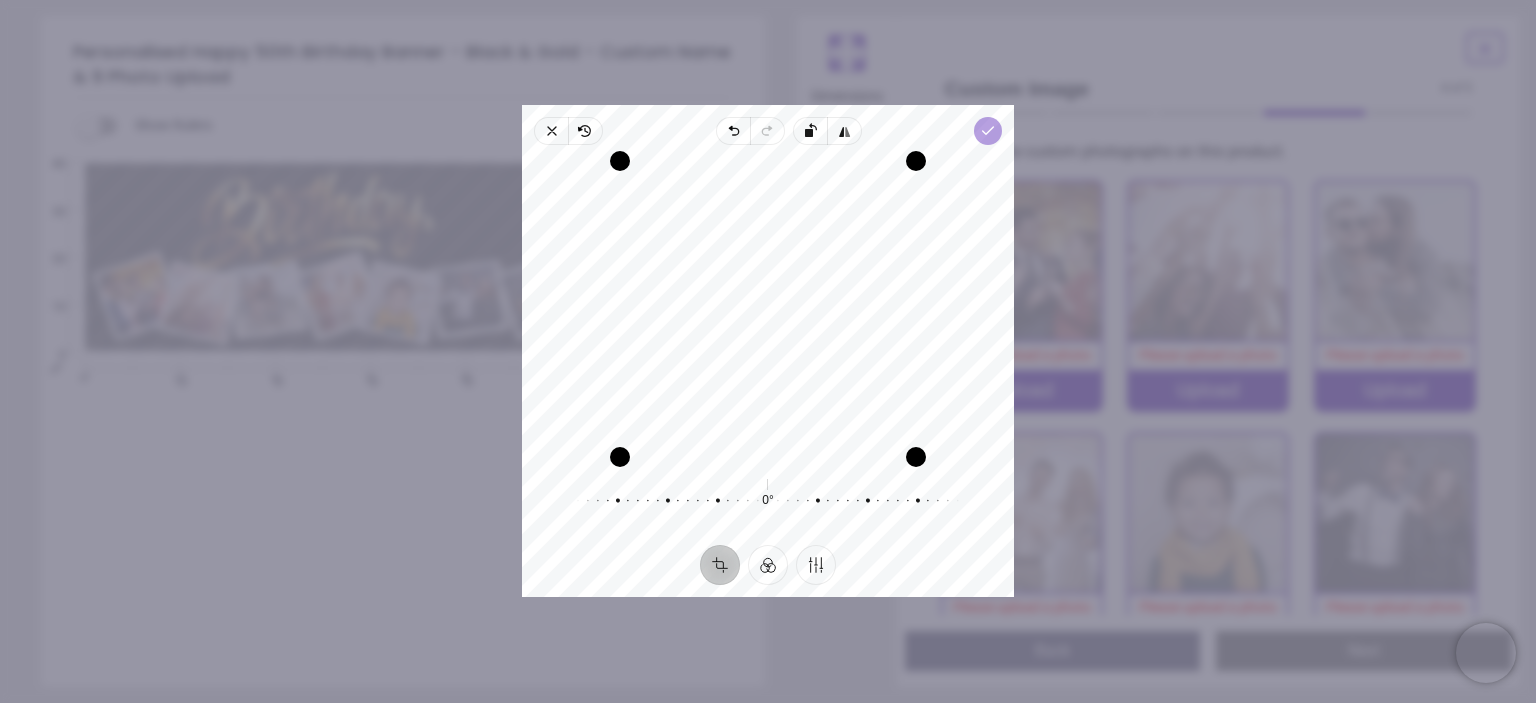 click 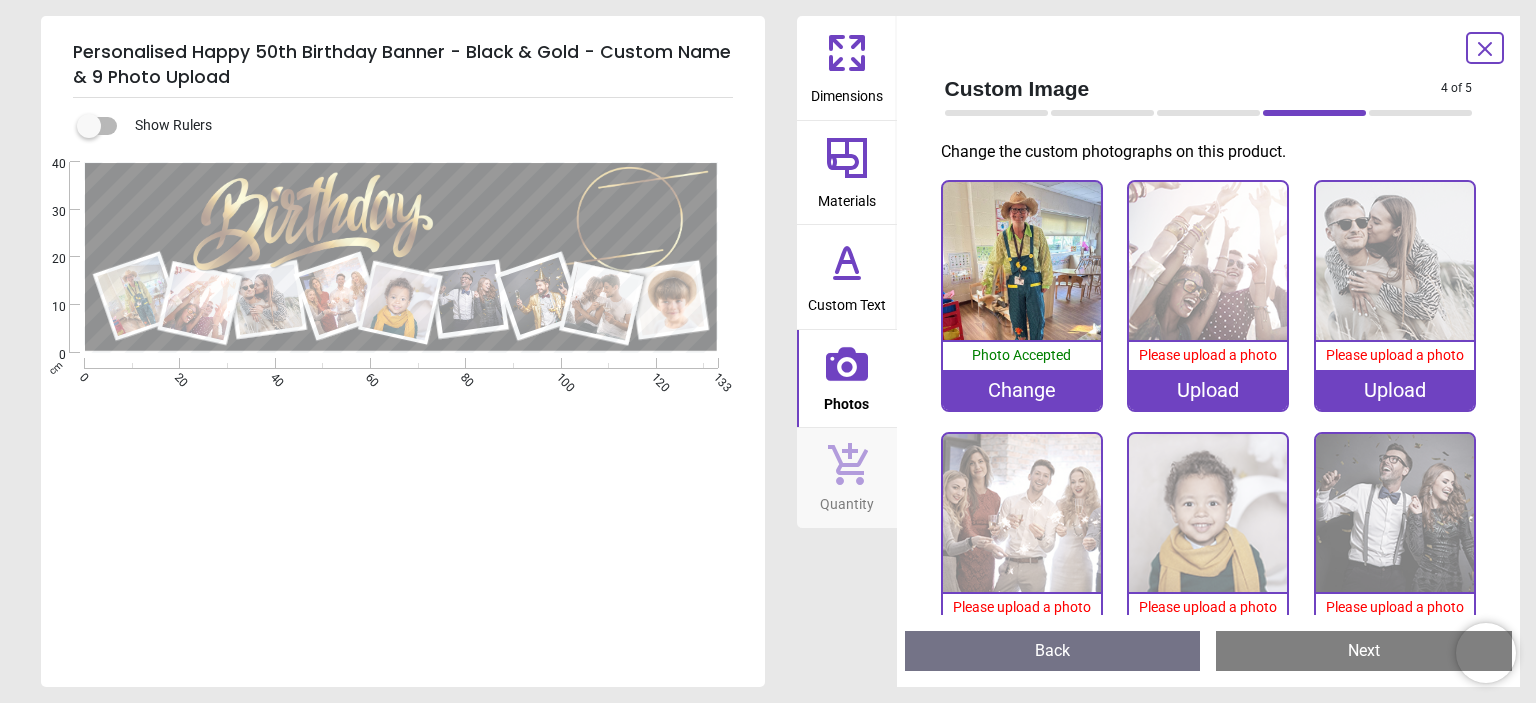 click at bounding box center [1208, 261] 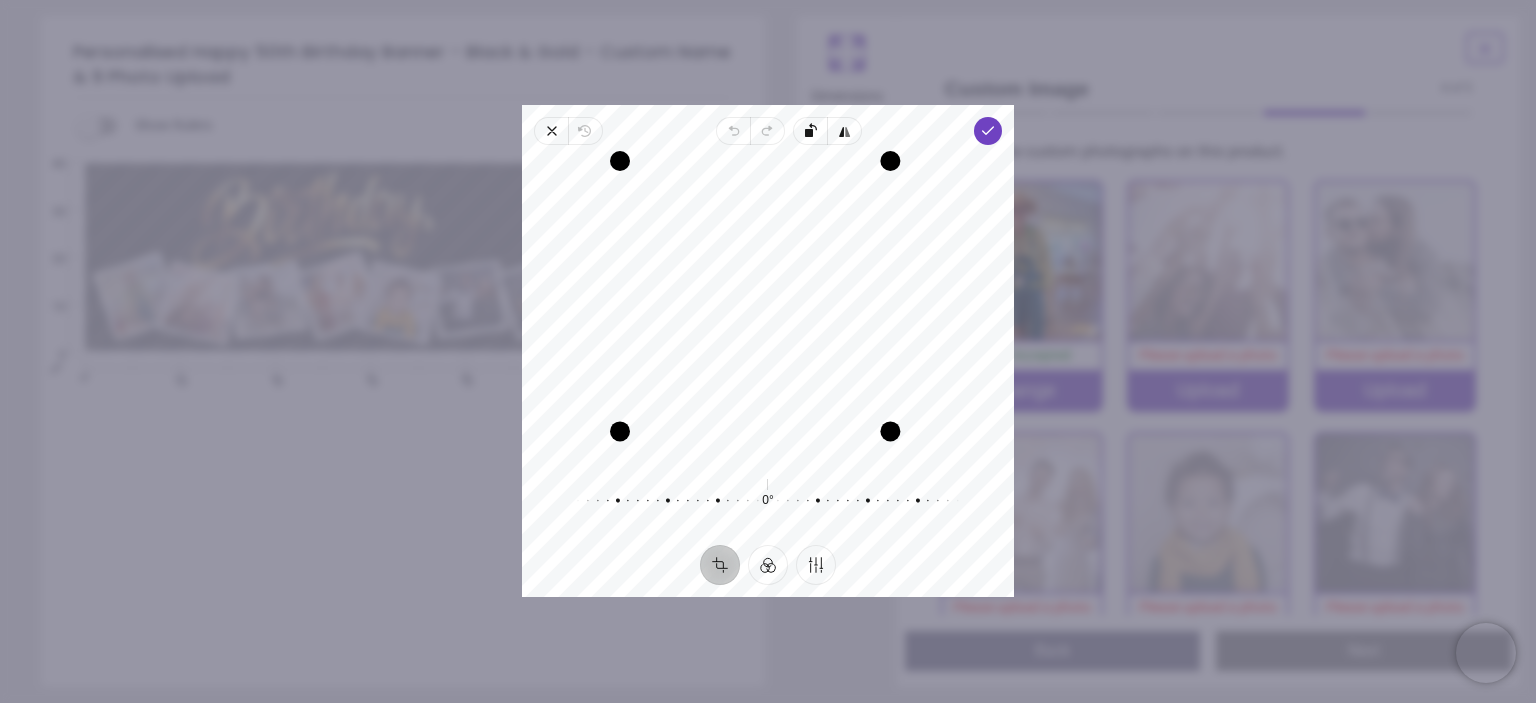 drag, startPoint x: 921, startPoint y: 461, endPoint x: 896, endPoint y: 435, distance: 36.069378 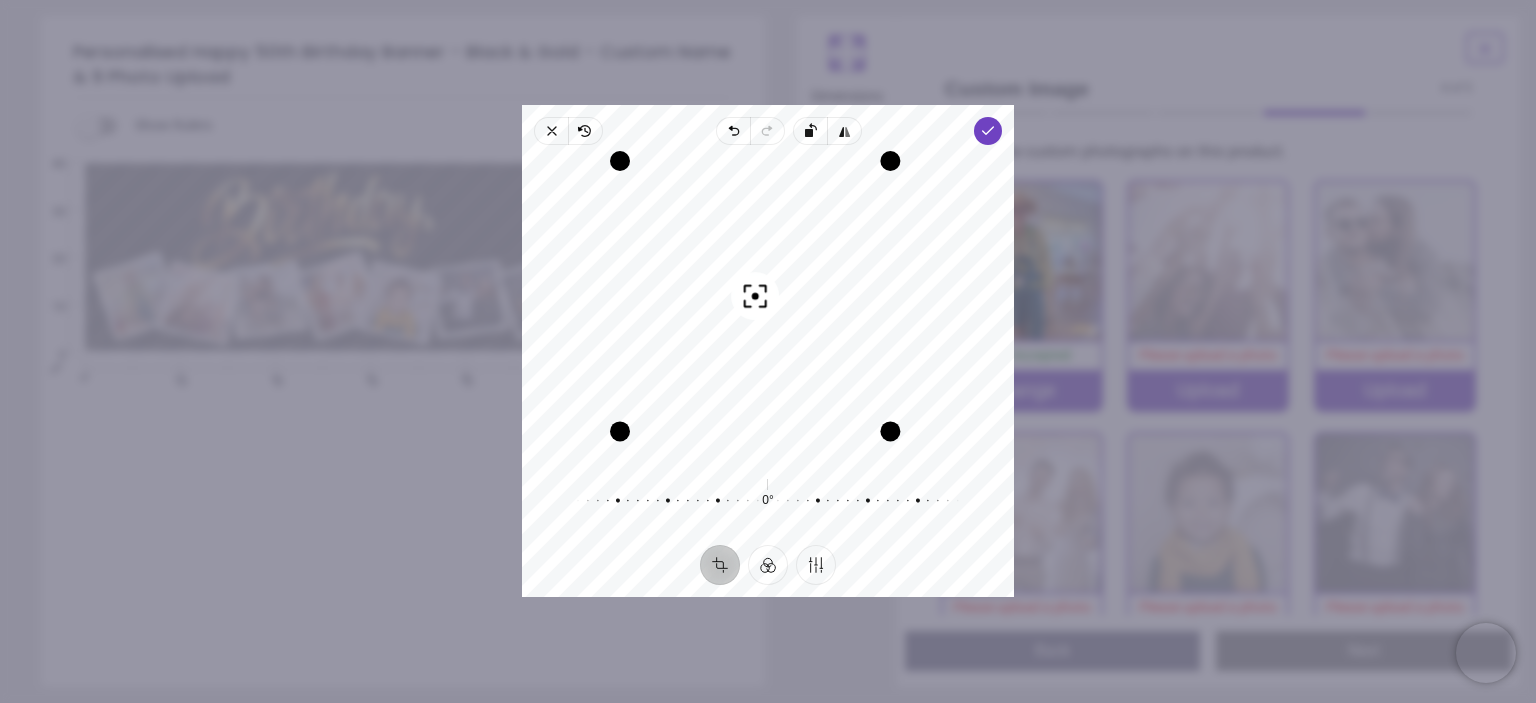 drag, startPoint x: 838, startPoint y: 322, endPoint x: 852, endPoint y: 297, distance: 28.653097 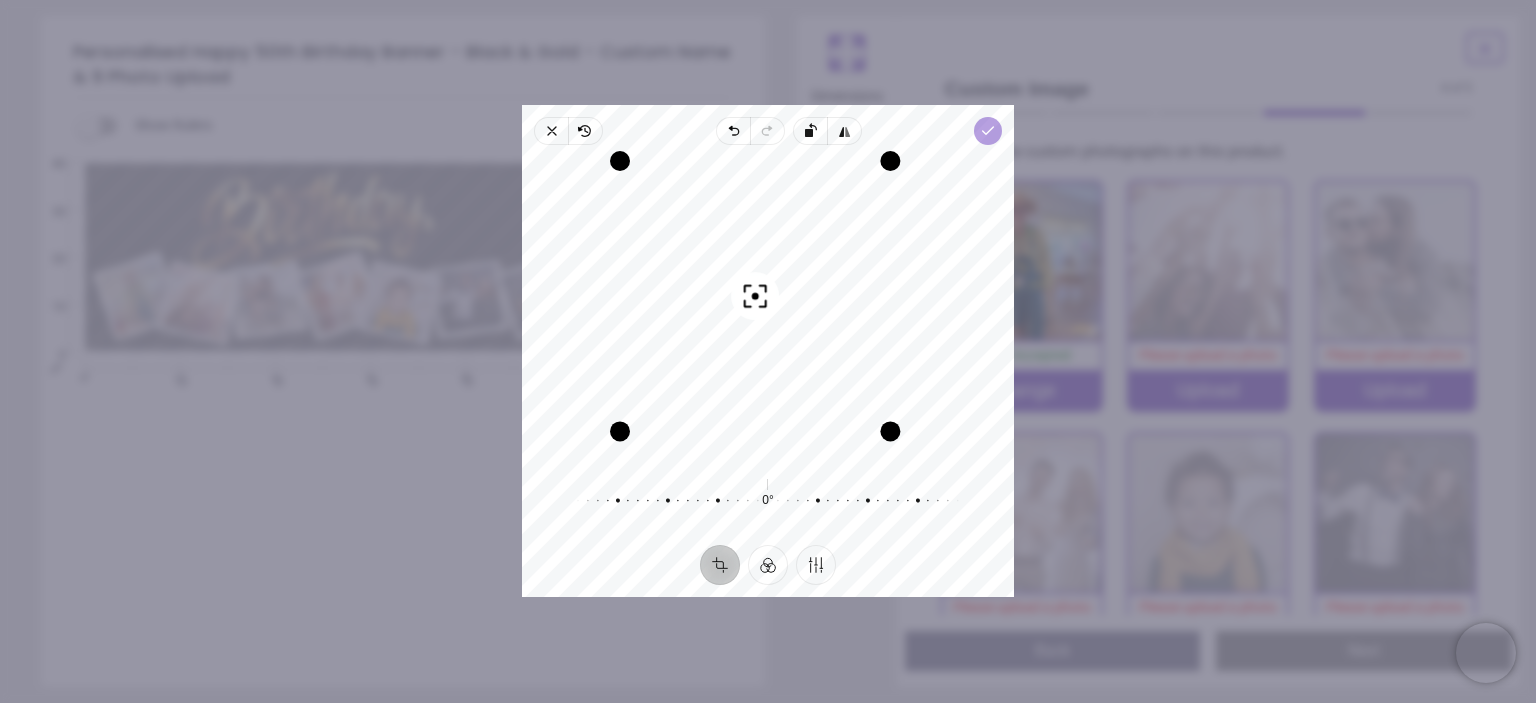 click 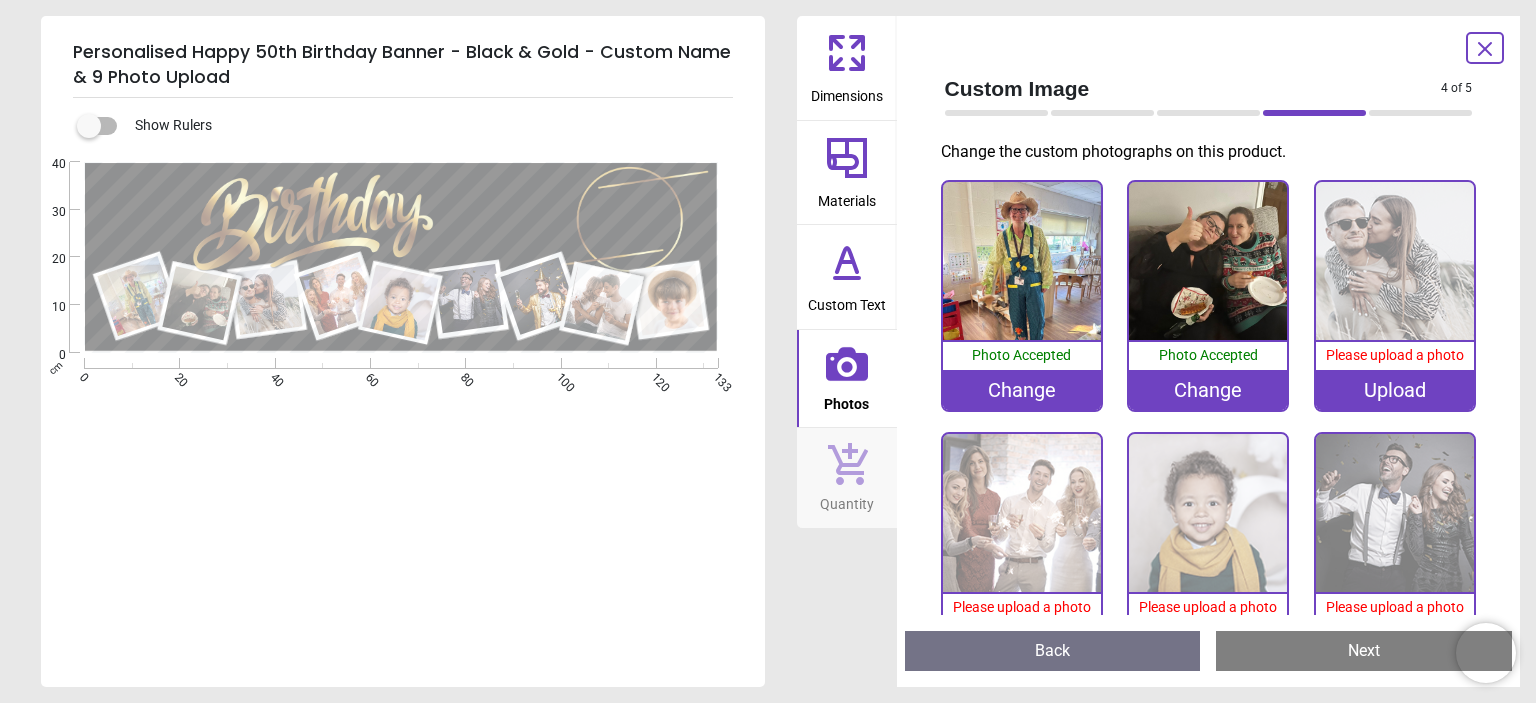 click at bounding box center (1395, 261) 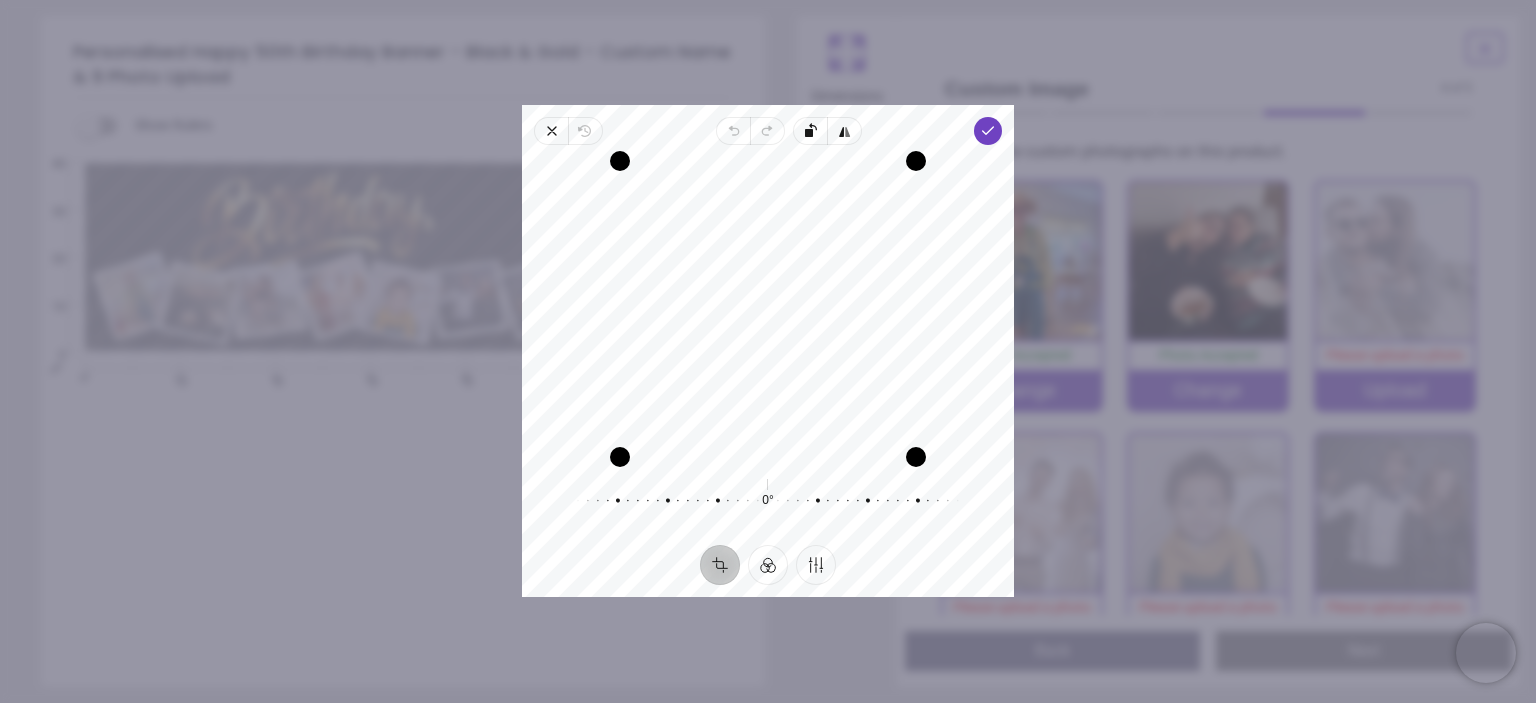 drag, startPoint x: 752, startPoint y: 315, endPoint x: 756, endPoint y: 331, distance: 16.492422 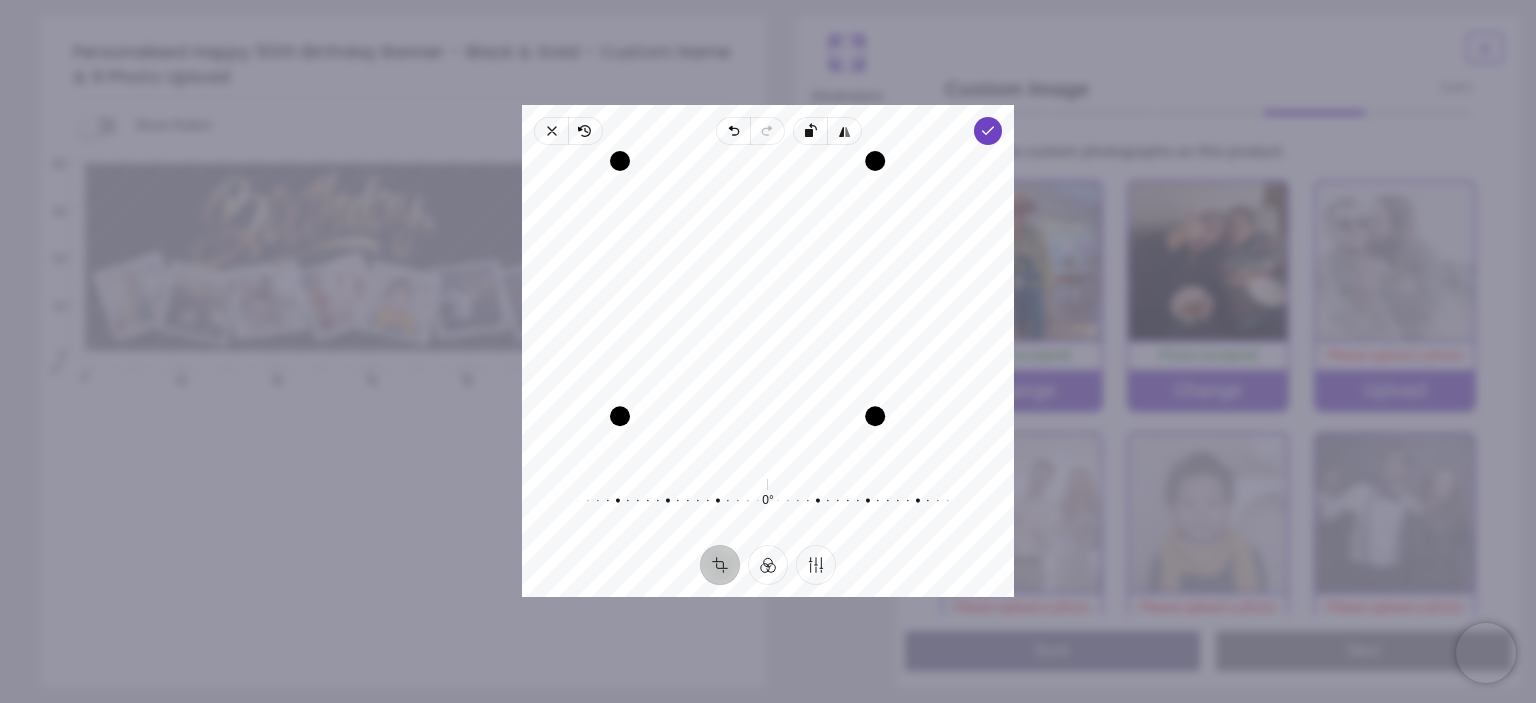drag, startPoint x: 908, startPoint y: 459, endPoint x: 867, endPoint y: 418, distance: 57.982758 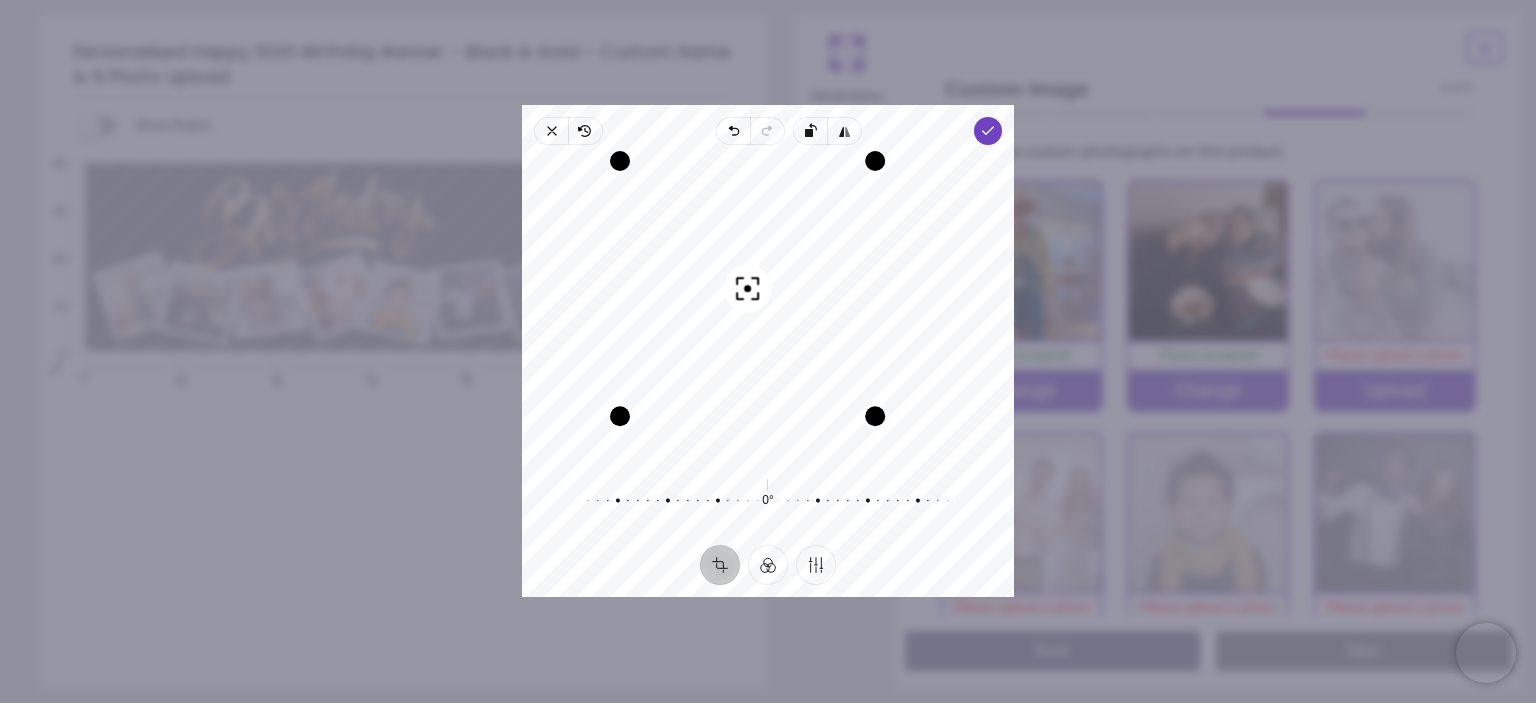 drag, startPoint x: 802, startPoint y: 333, endPoint x: 832, endPoint y: 308, distance: 39.051247 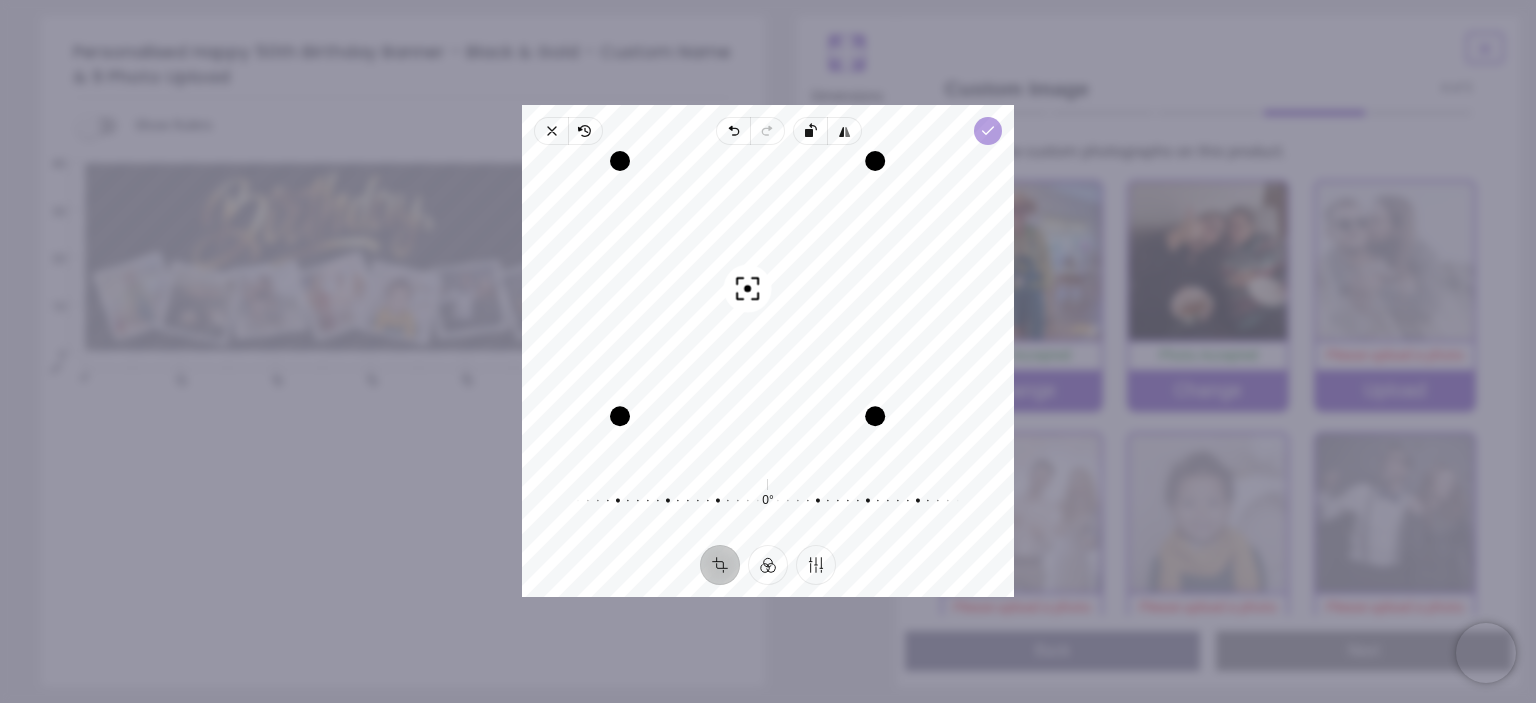 click 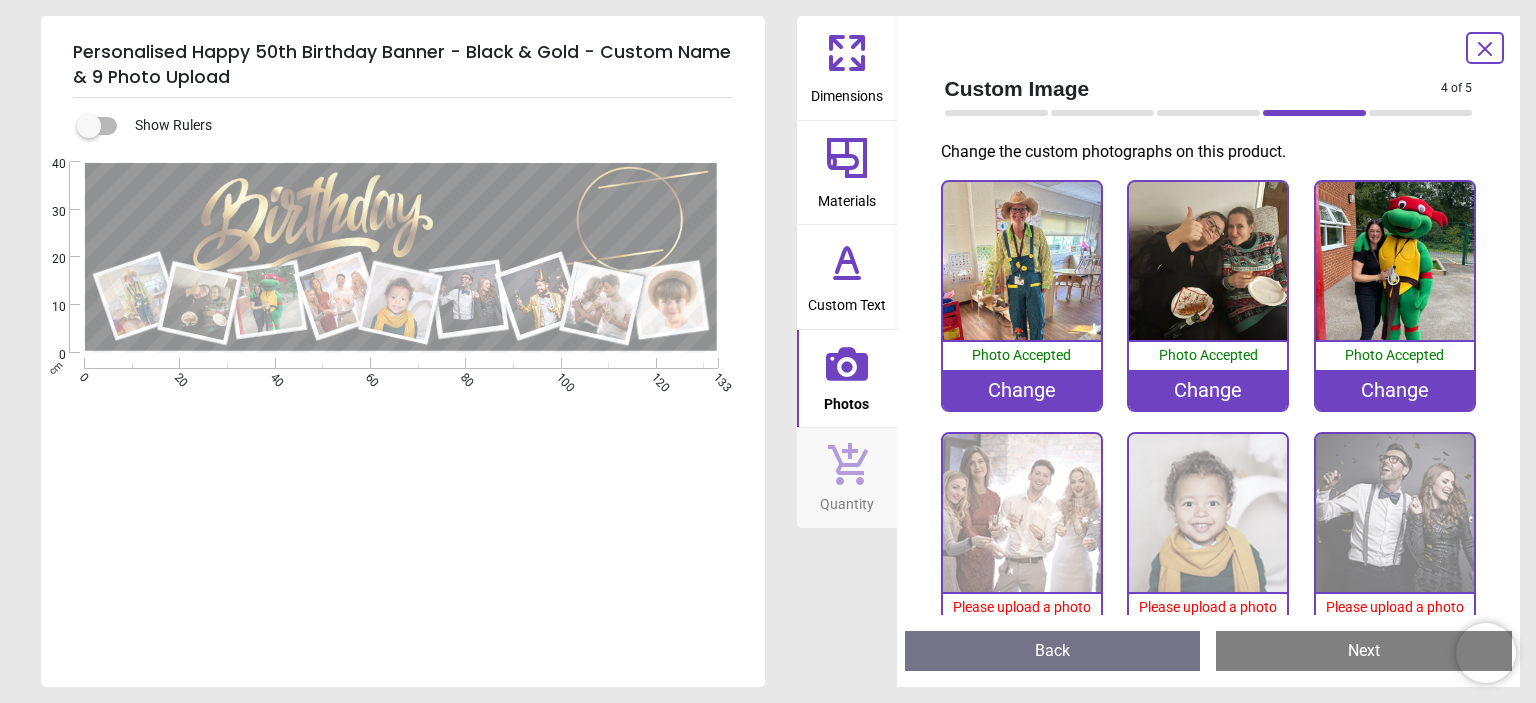 scroll, scrollTop: 0, scrollLeft: 0, axis: both 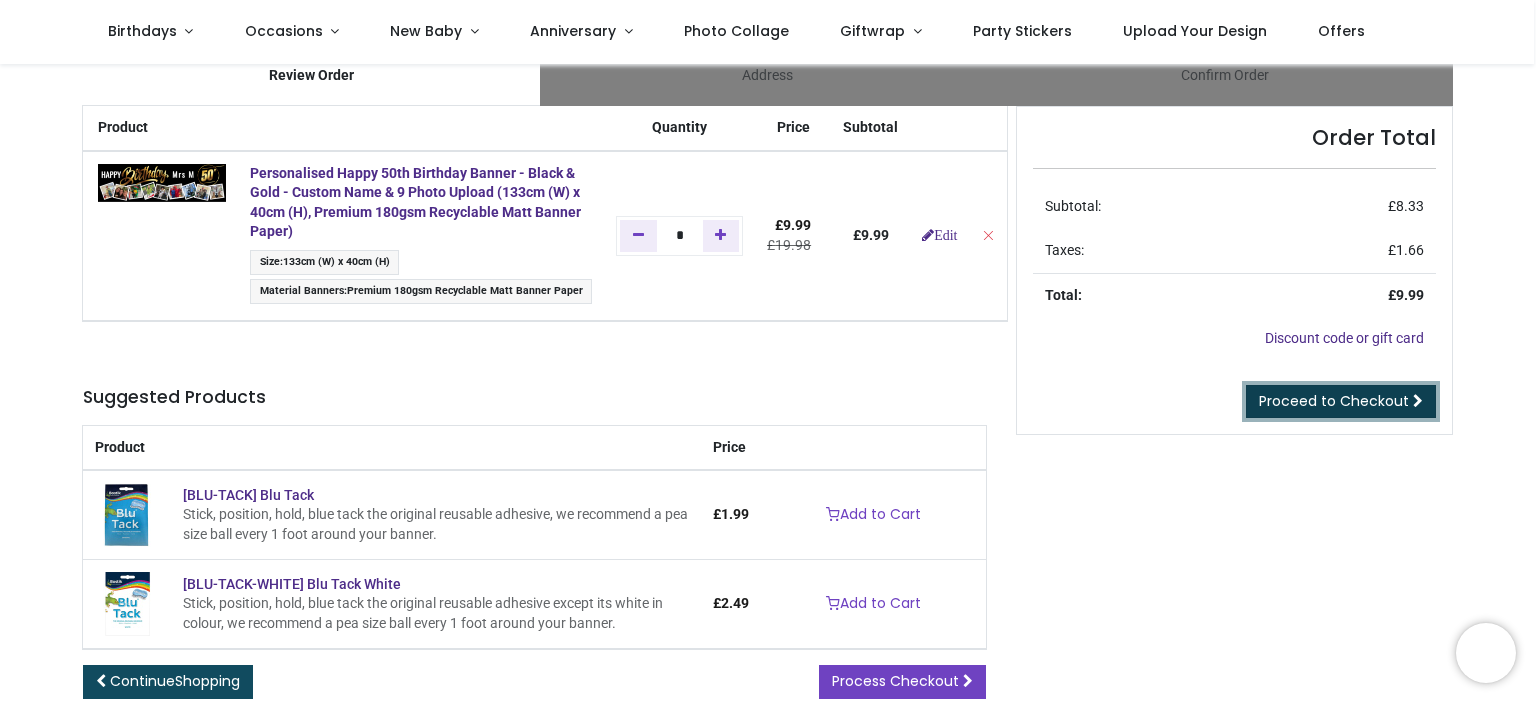 click on "Proceed to Checkout" at bounding box center (1334, 401) 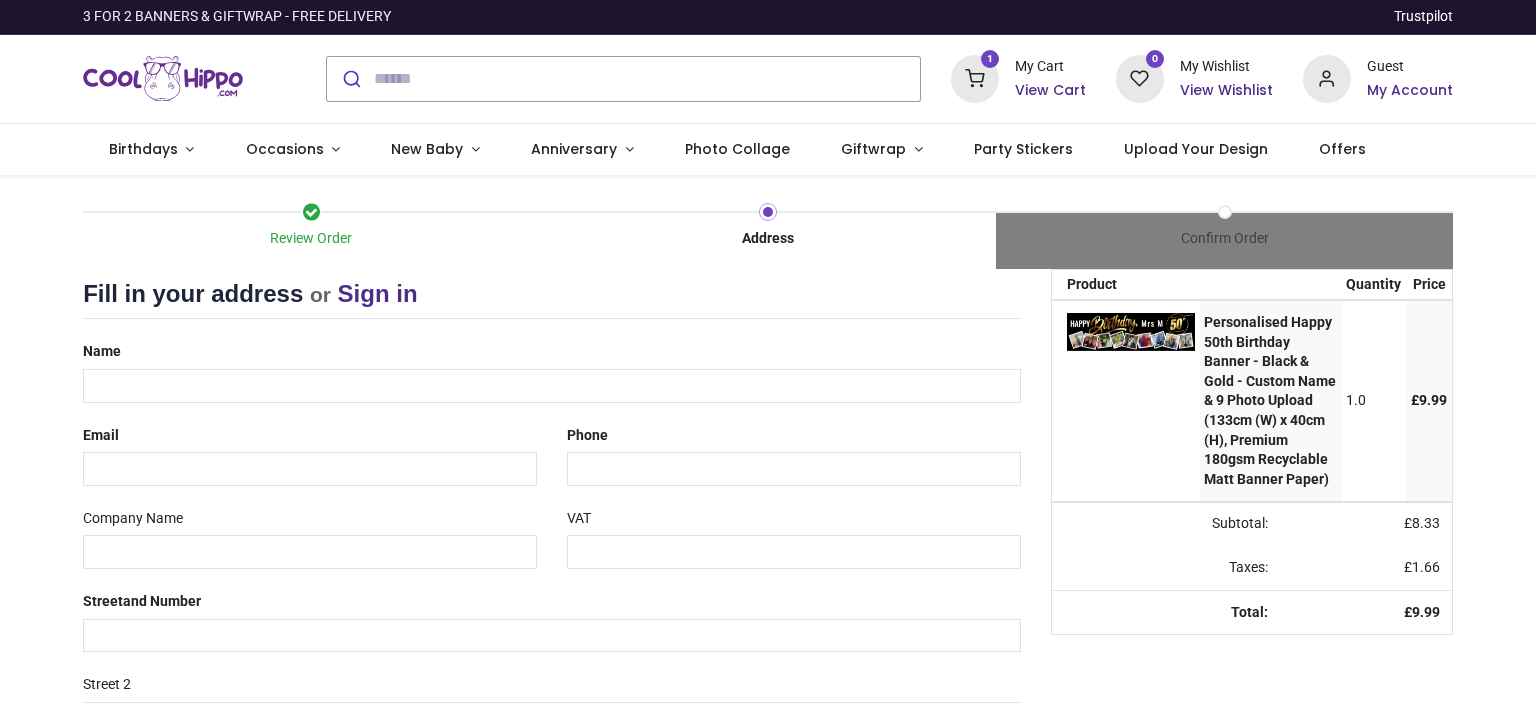 scroll, scrollTop: 0, scrollLeft: 0, axis: both 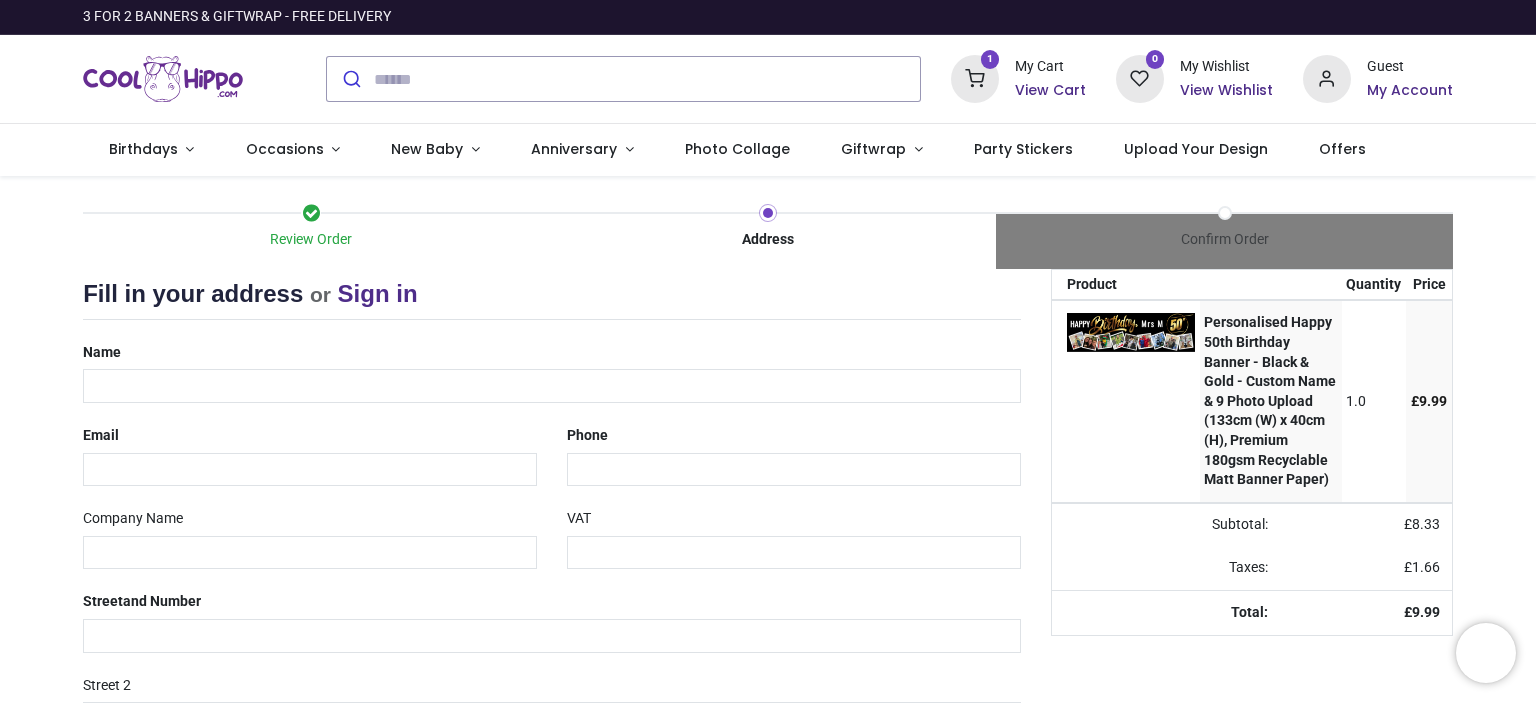 select on "***" 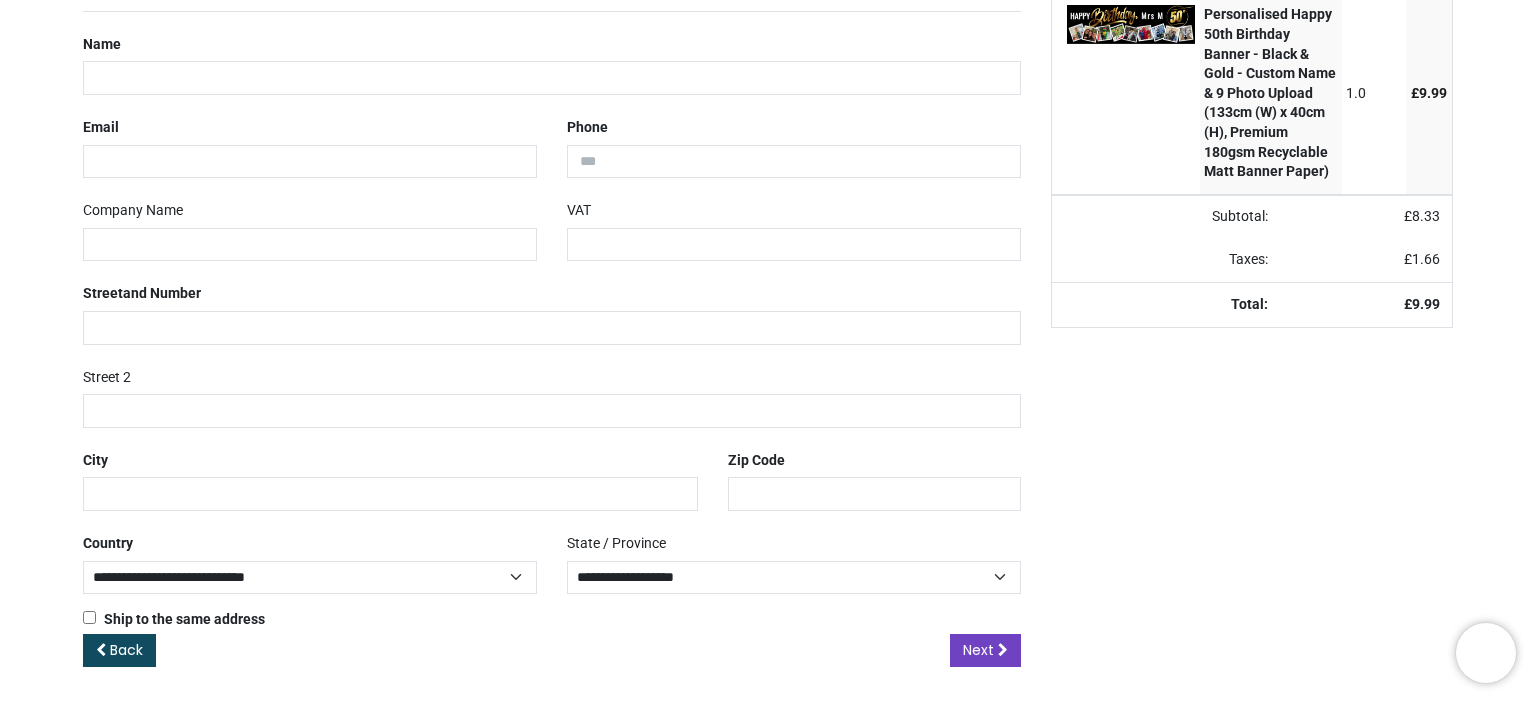 scroll, scrollTop: 0, scrollLeft: 0, axis: both 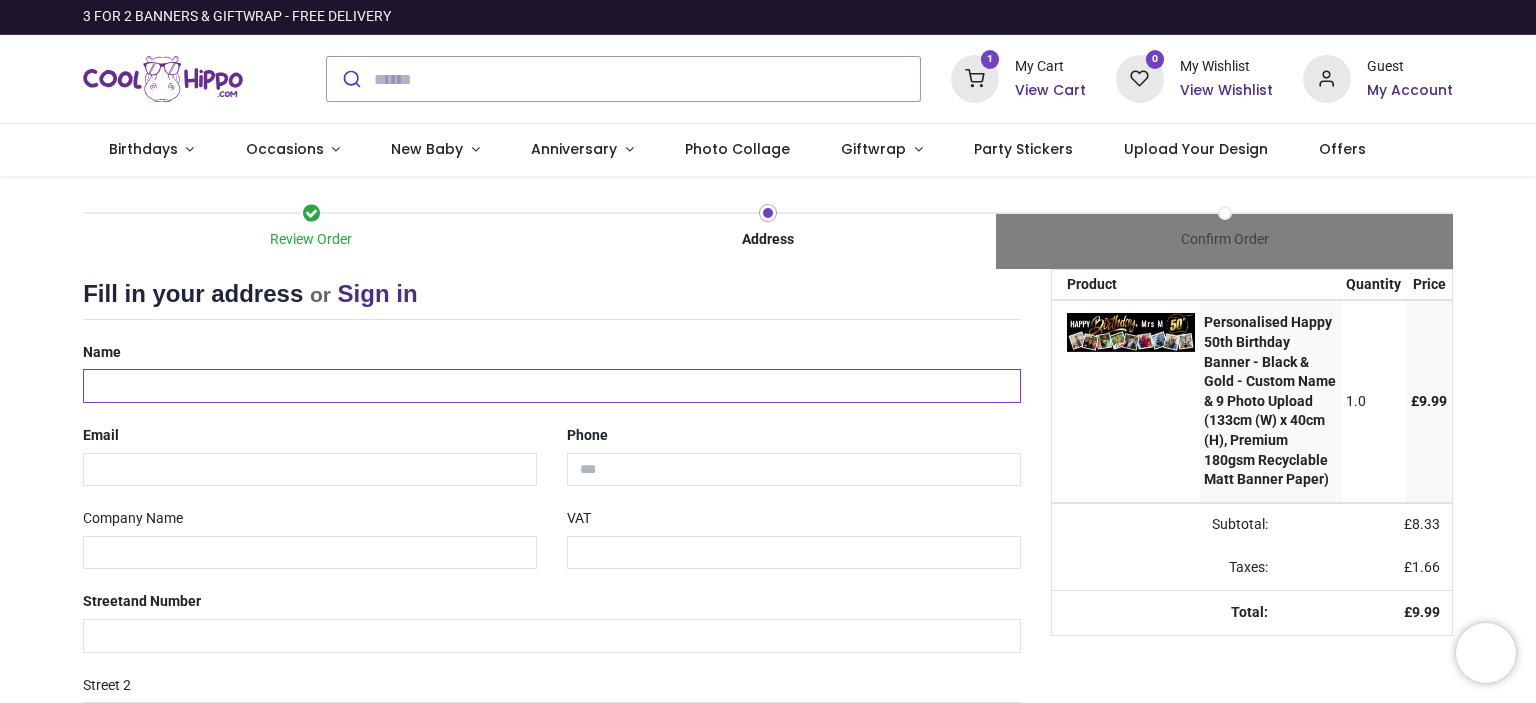 click at bounding box center (552, 386) 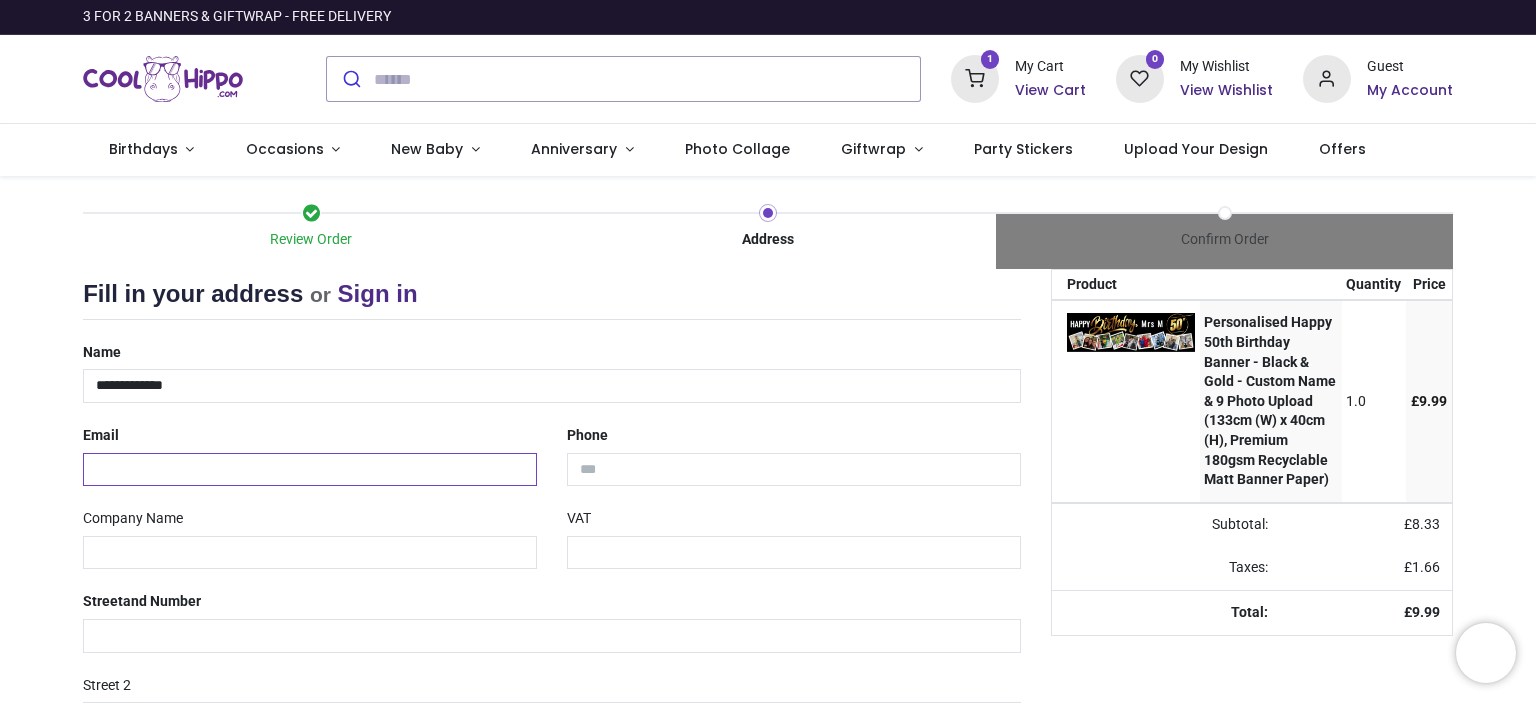 type on "**********" 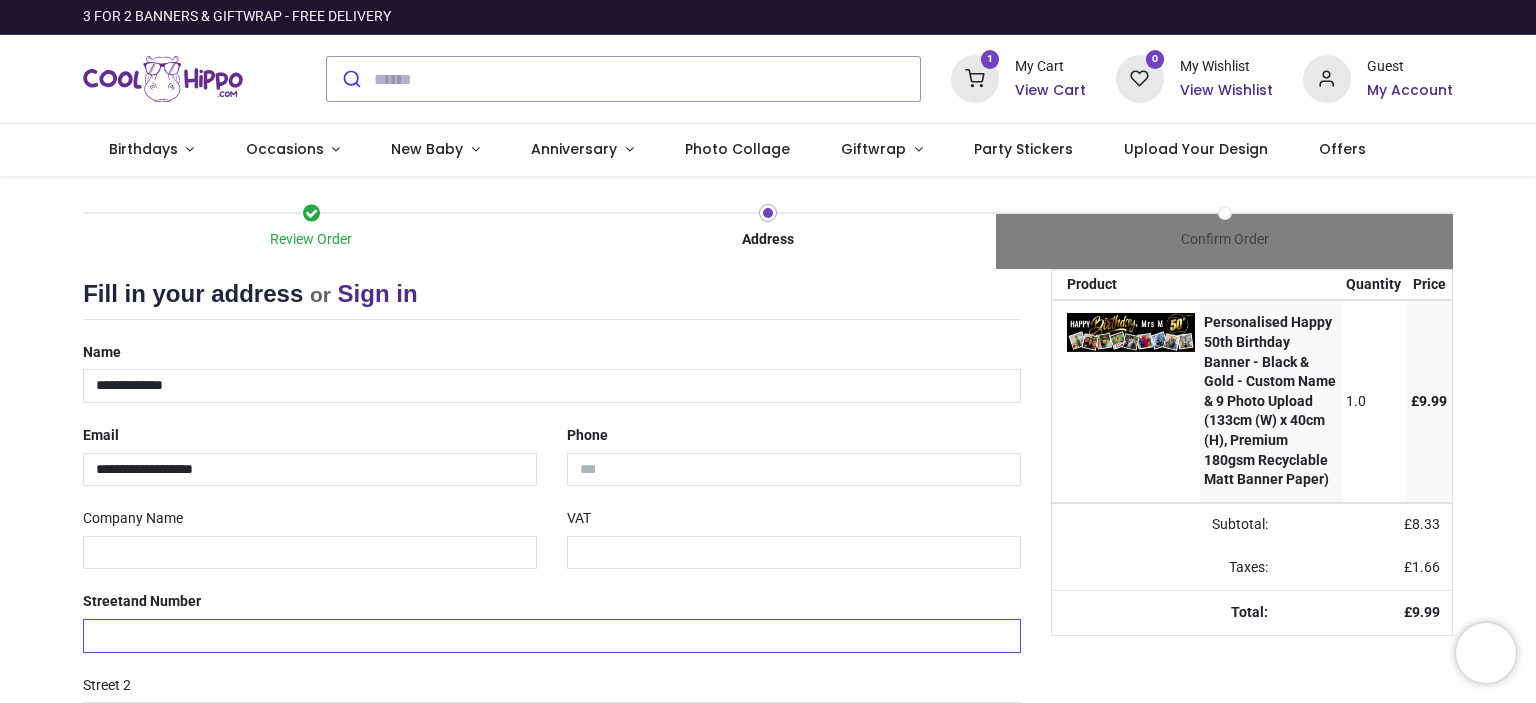 type on "**********" 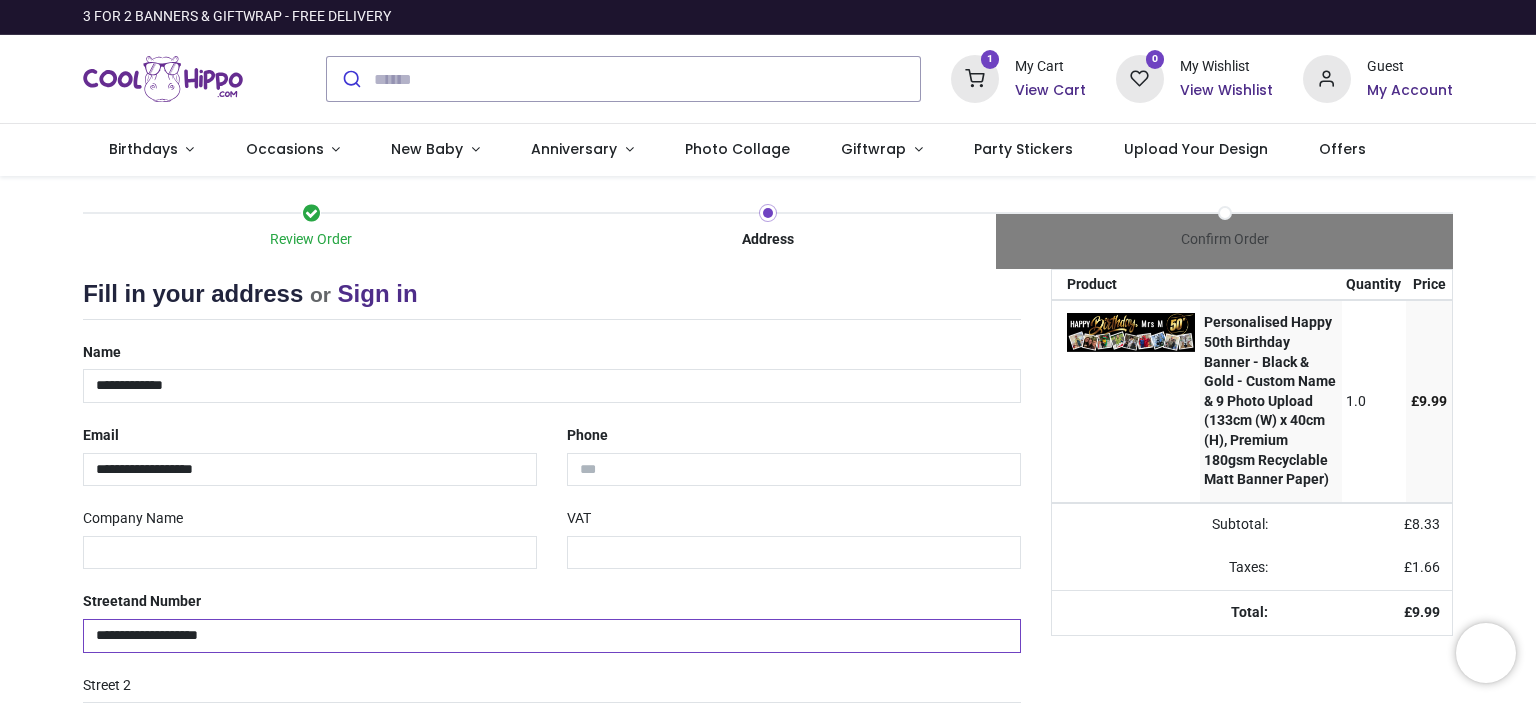 type on "*******" 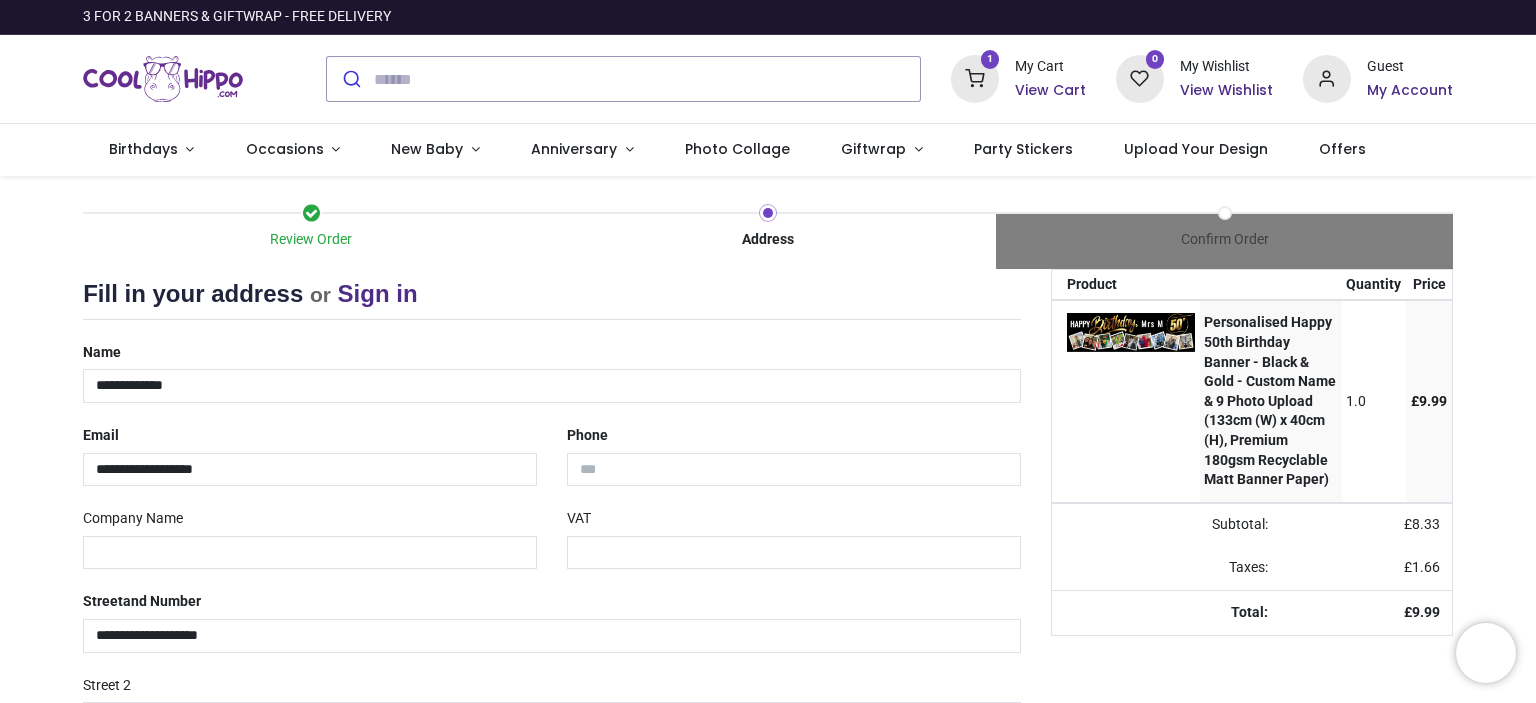 type on "********" 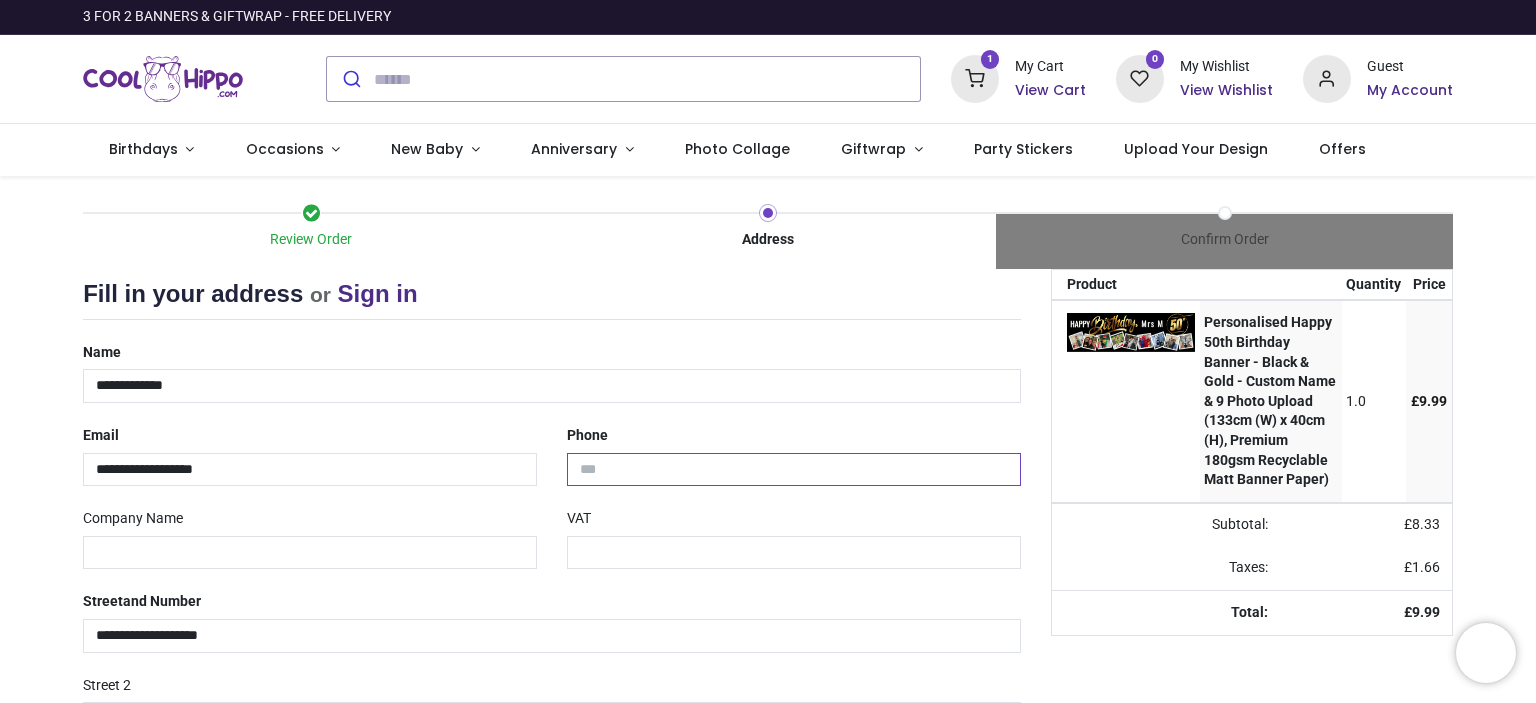 click at bounding box center [794, 470] 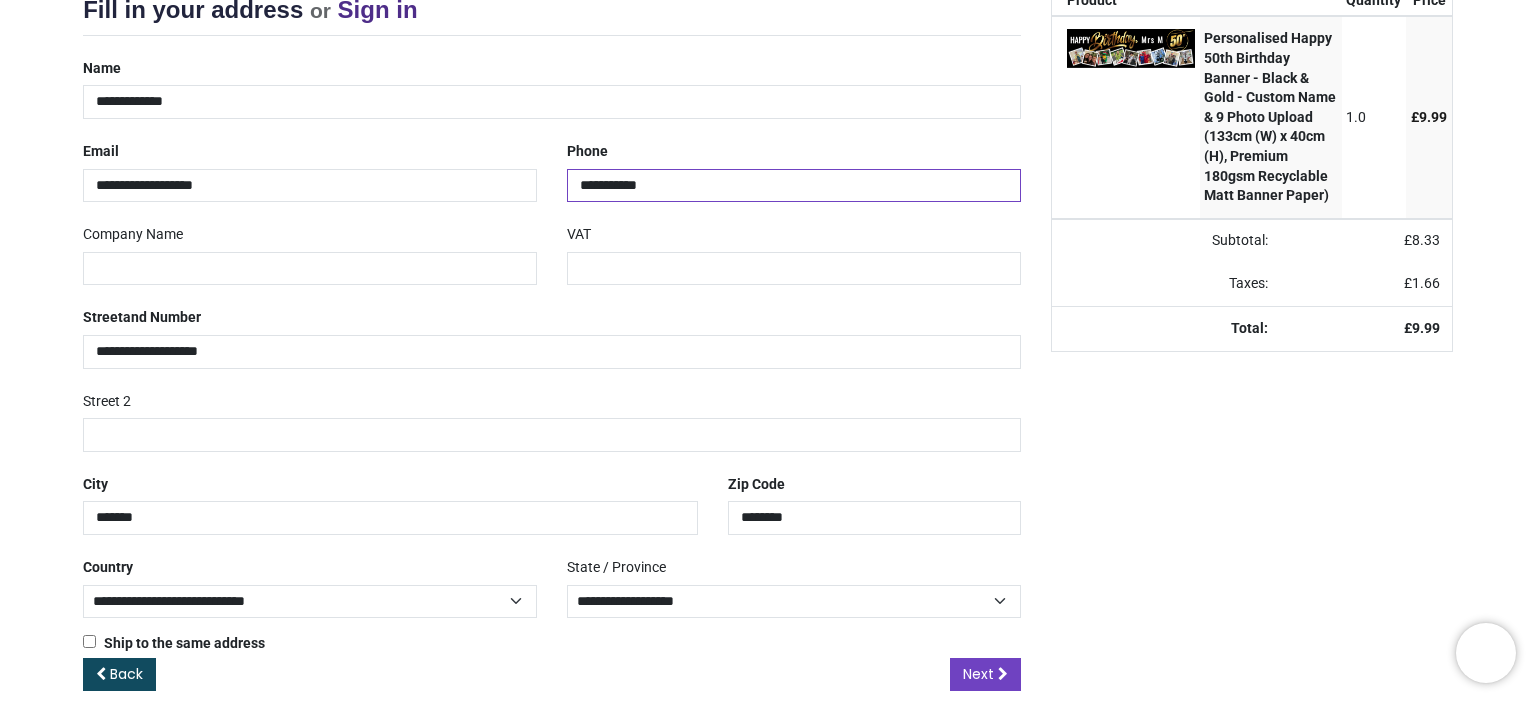 scroll, scrollTop: 308, scrollLeft: 0, axis: vertical 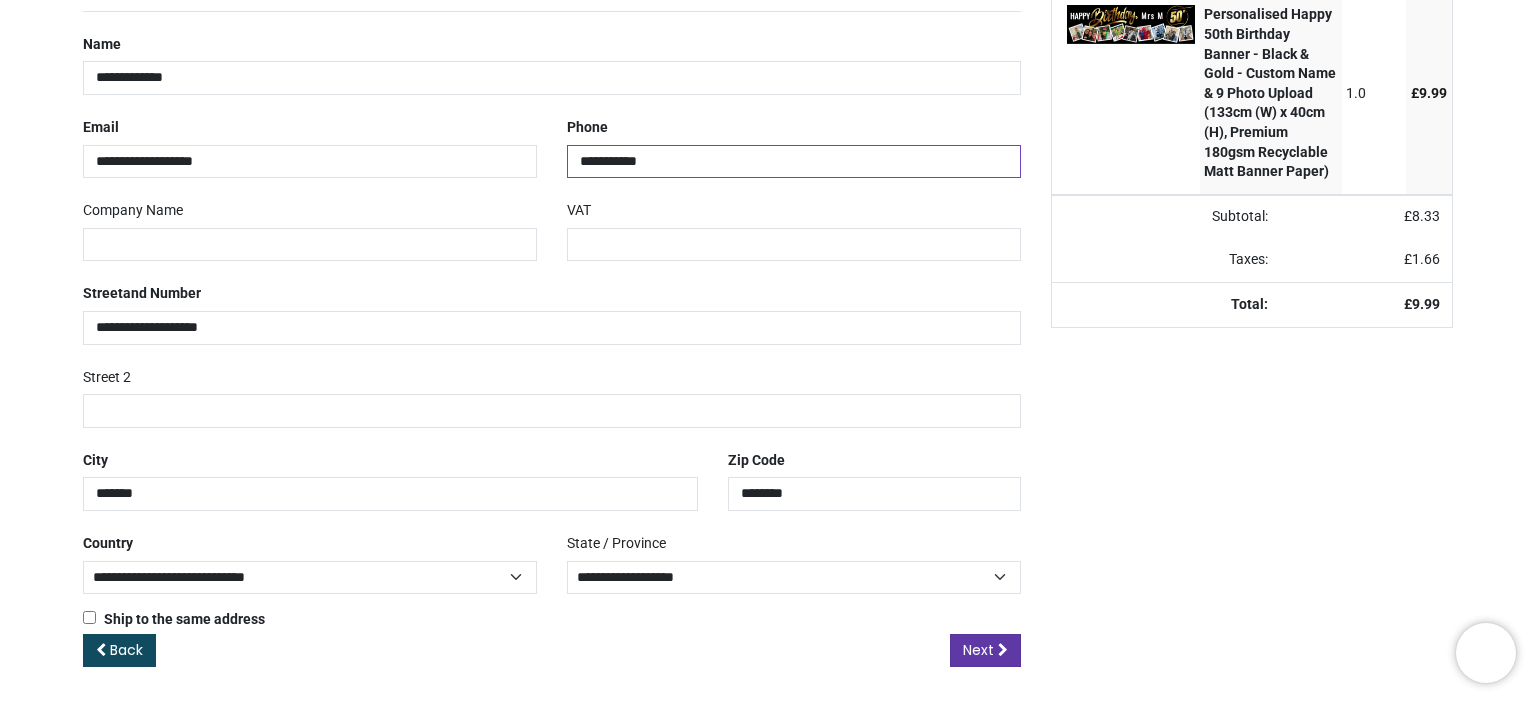 type on "**********" 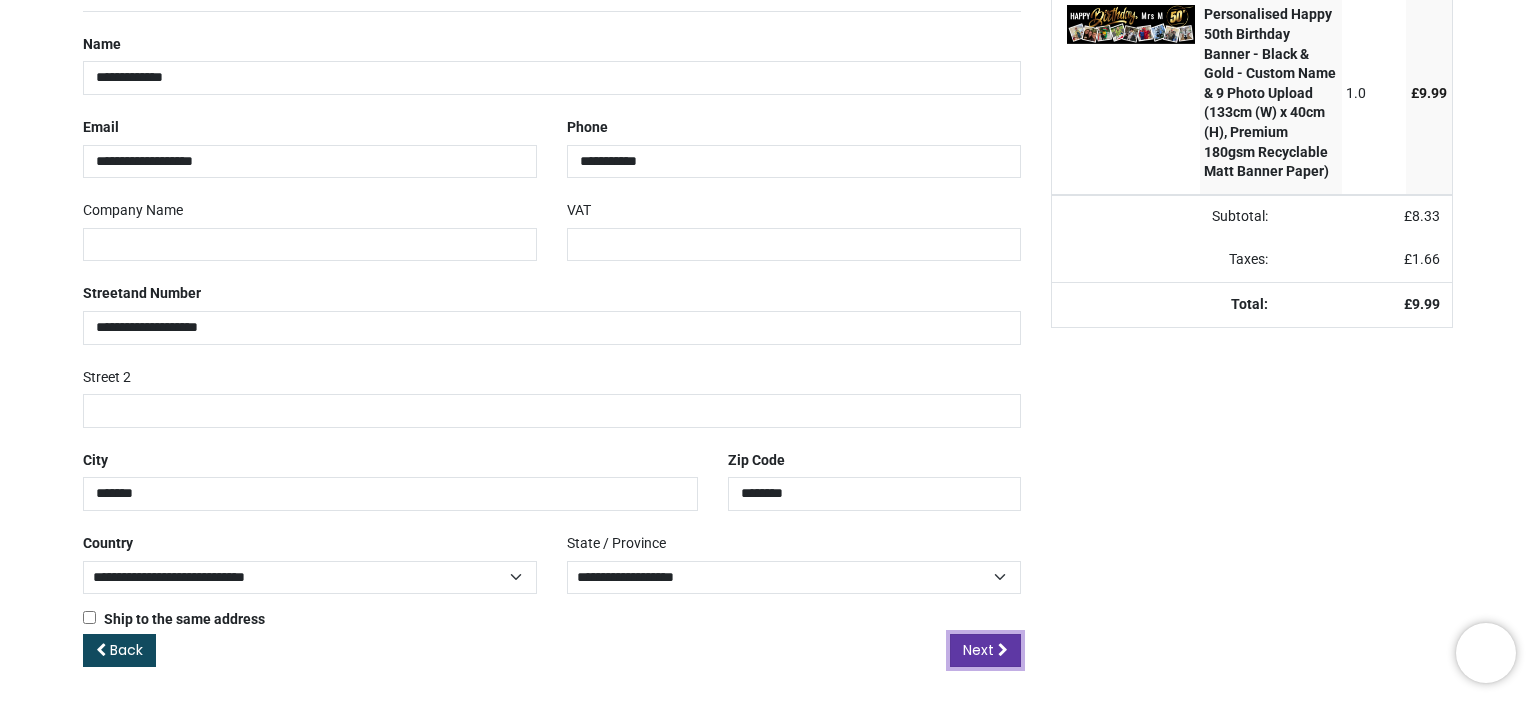 click on "Next" at bounding box center [978, 650] 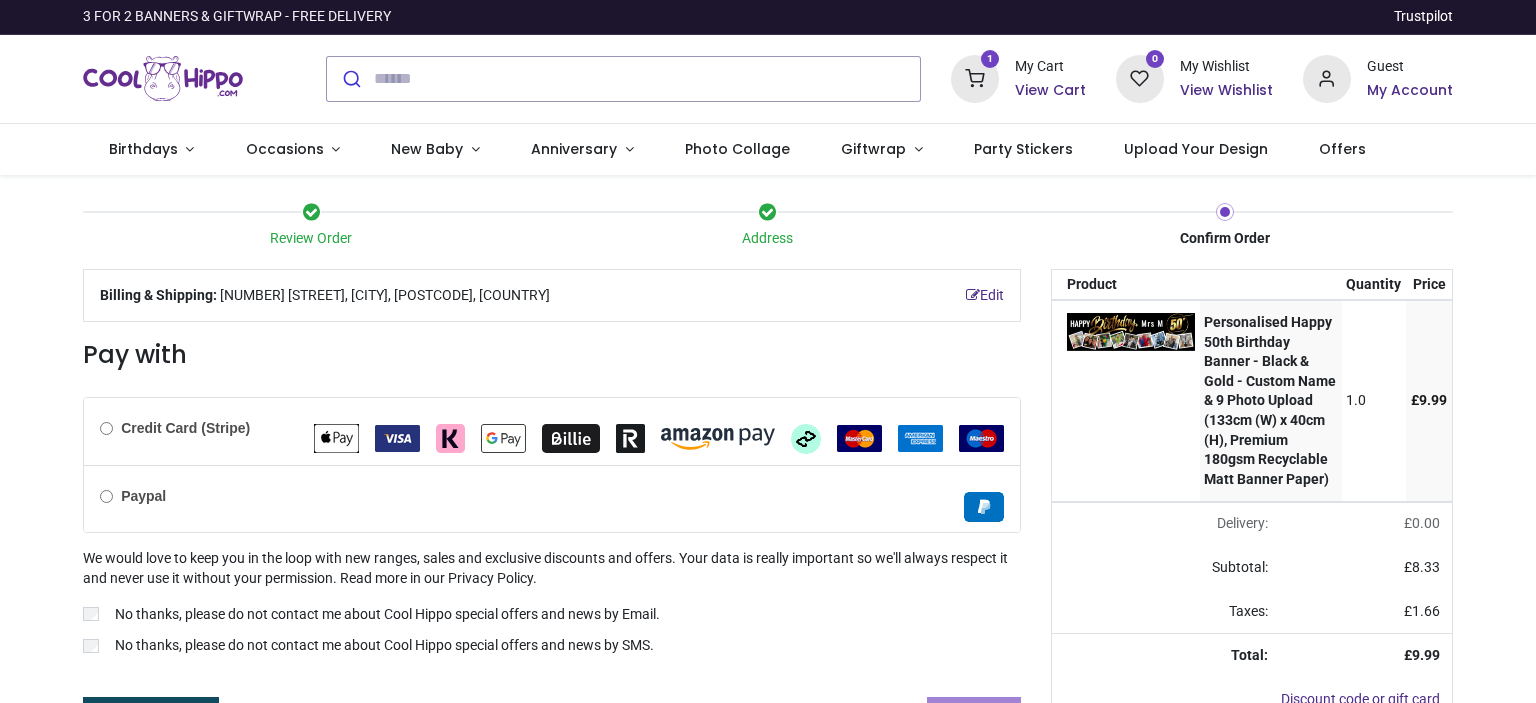 scroll, scrollTop: 0, scrollLeft: 0, axis: both 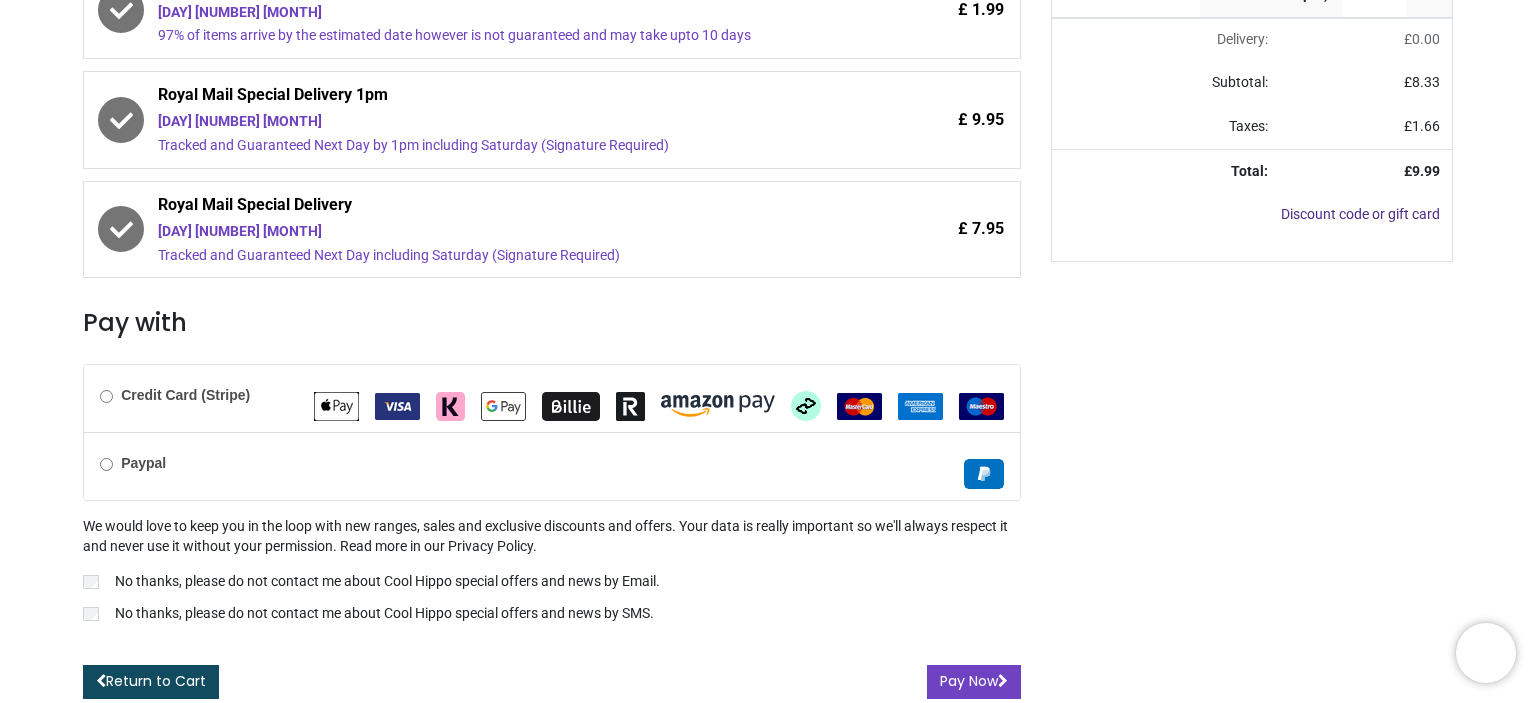 click on "No thanks, please do not contact me about Cool Hippo special offers and news by SMS." at bounding box center (552, 616) 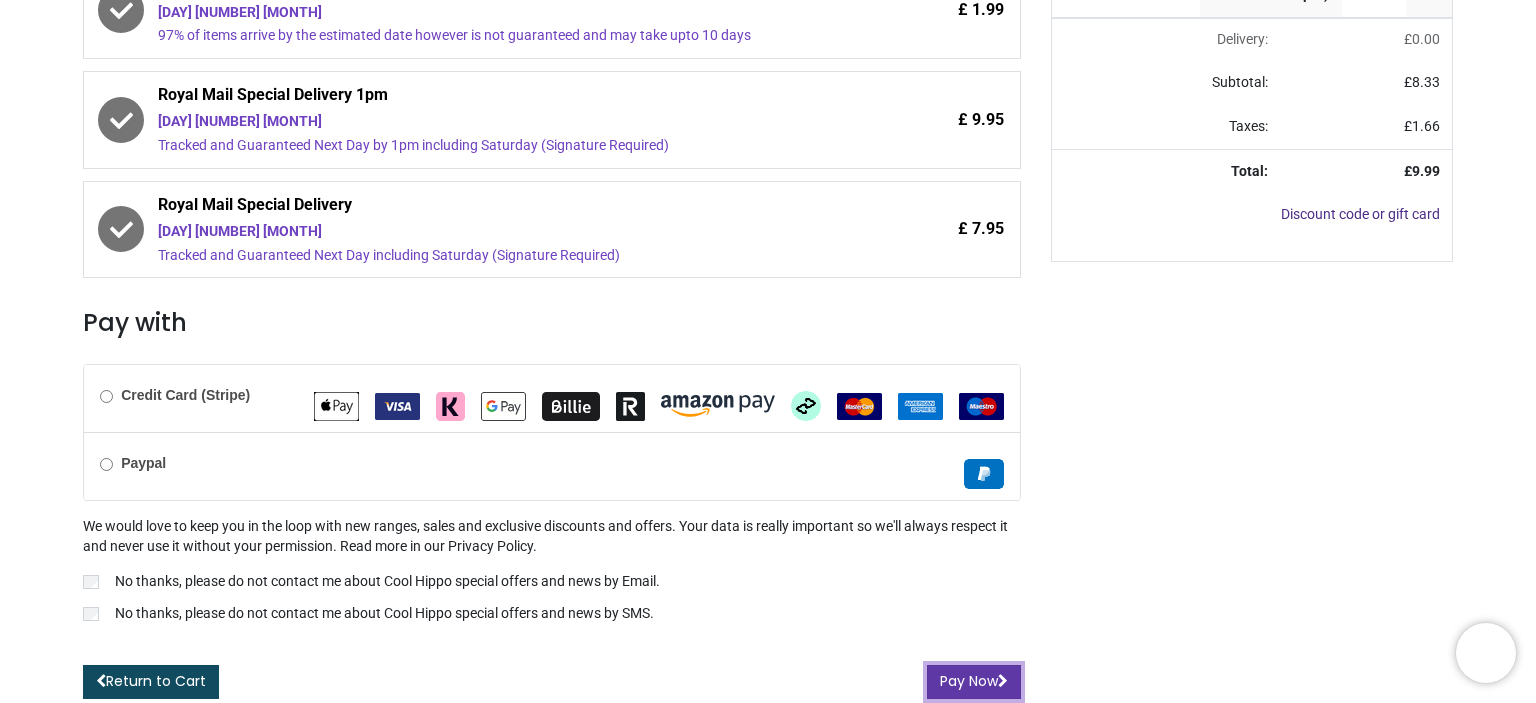 click on "Pay Now" at bounding box center (974, 682) 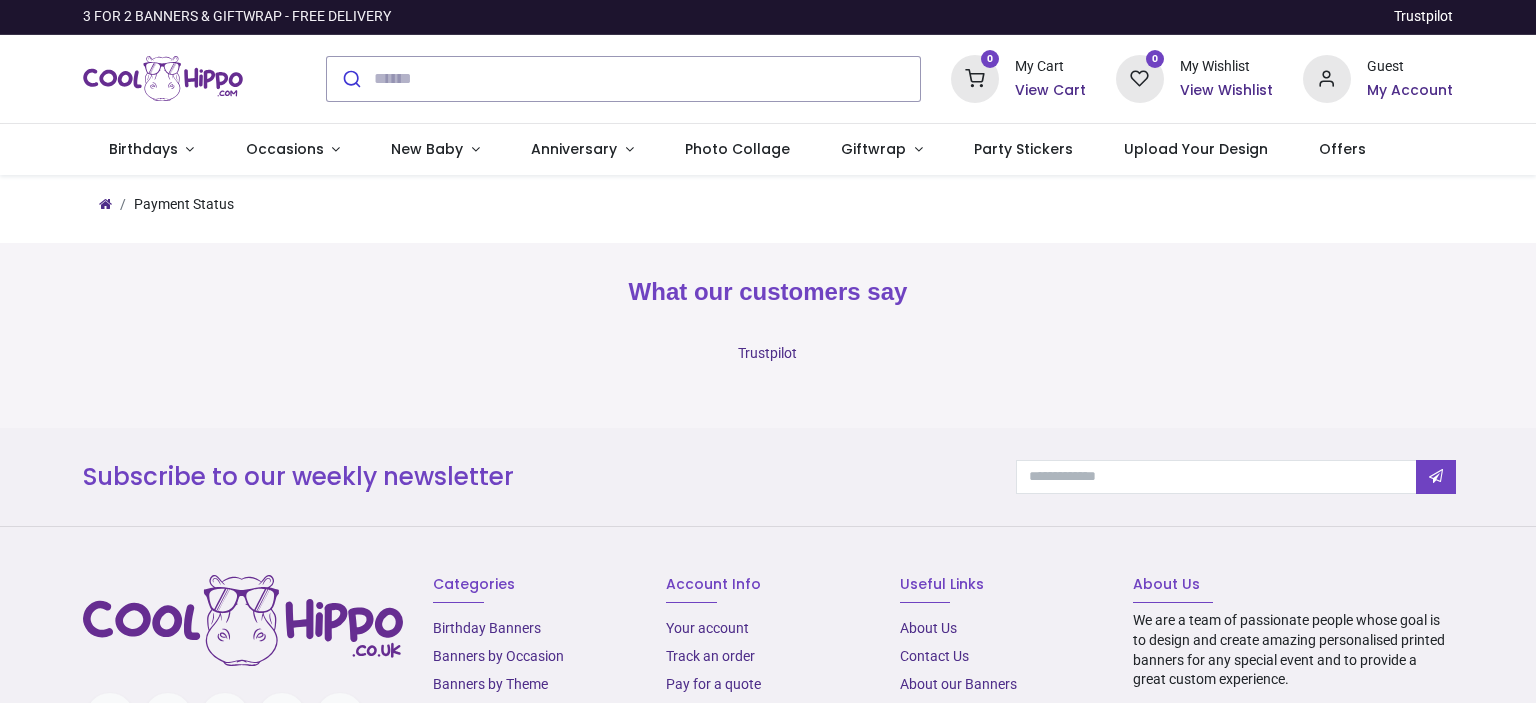 scroll, scrollTop: 0, scrollLeft: 0, axis: both 